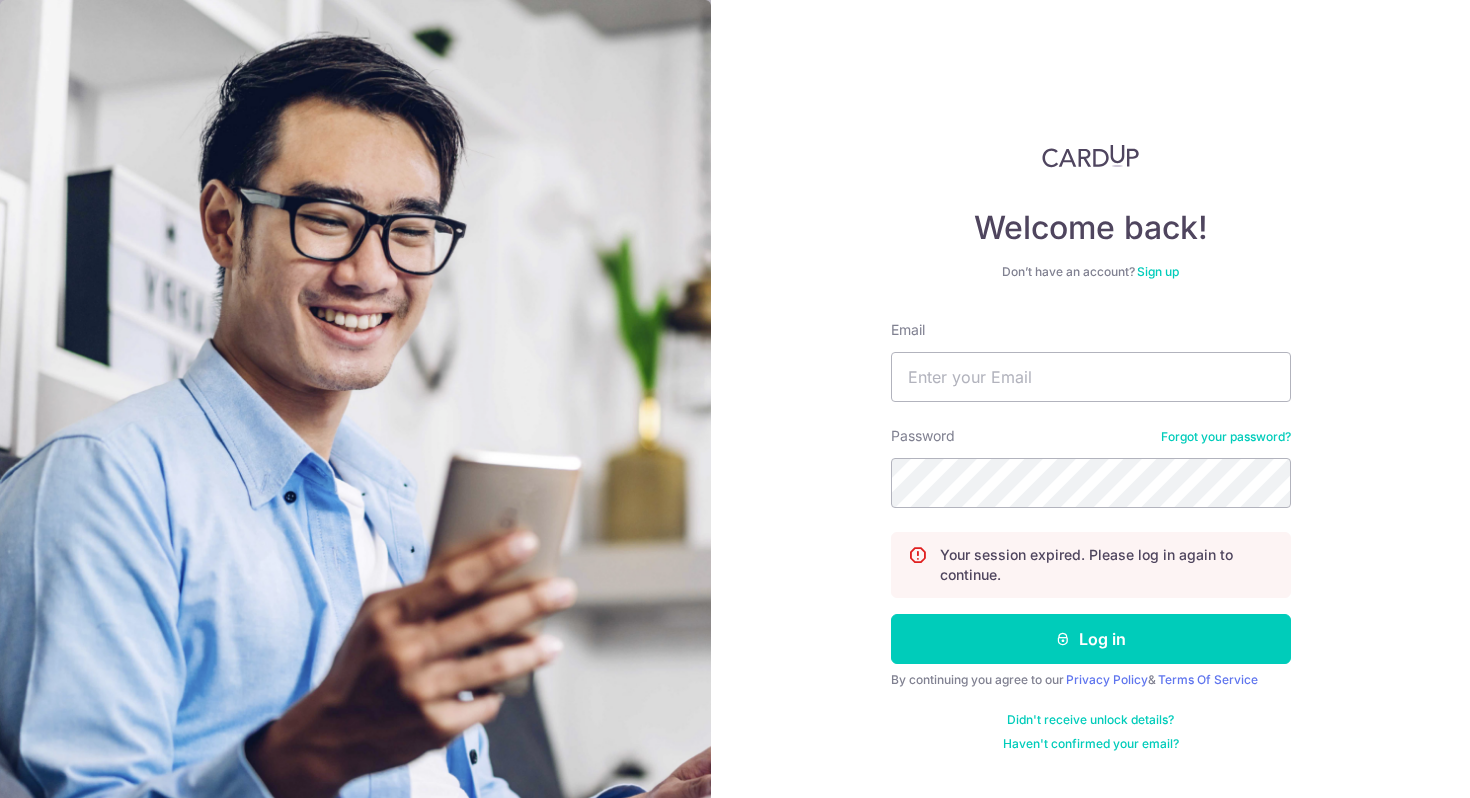 scroll, scrollTop: 0, scrollLeft: 0, axis: both 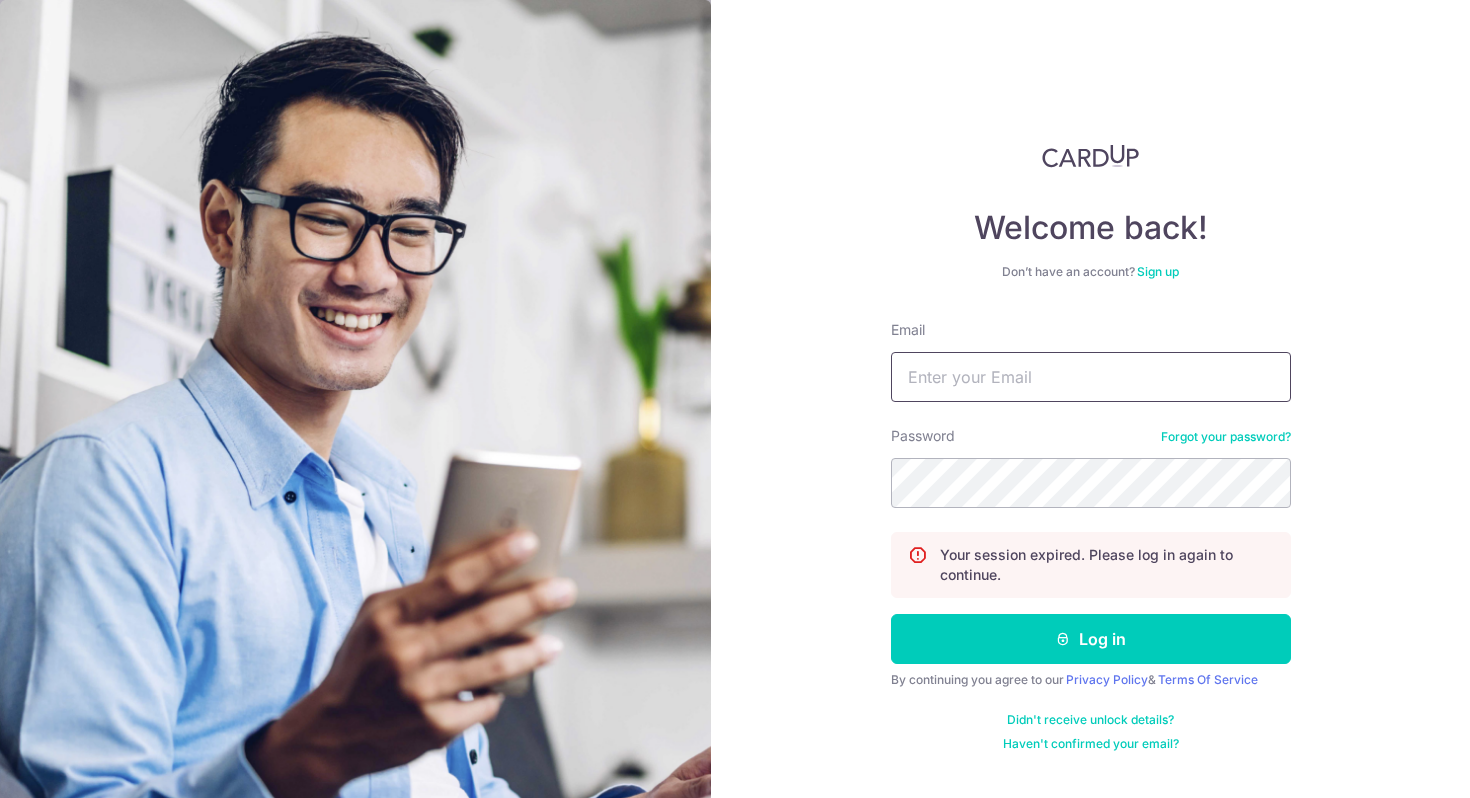 click on "Email" at bounding box center (1091, 377) 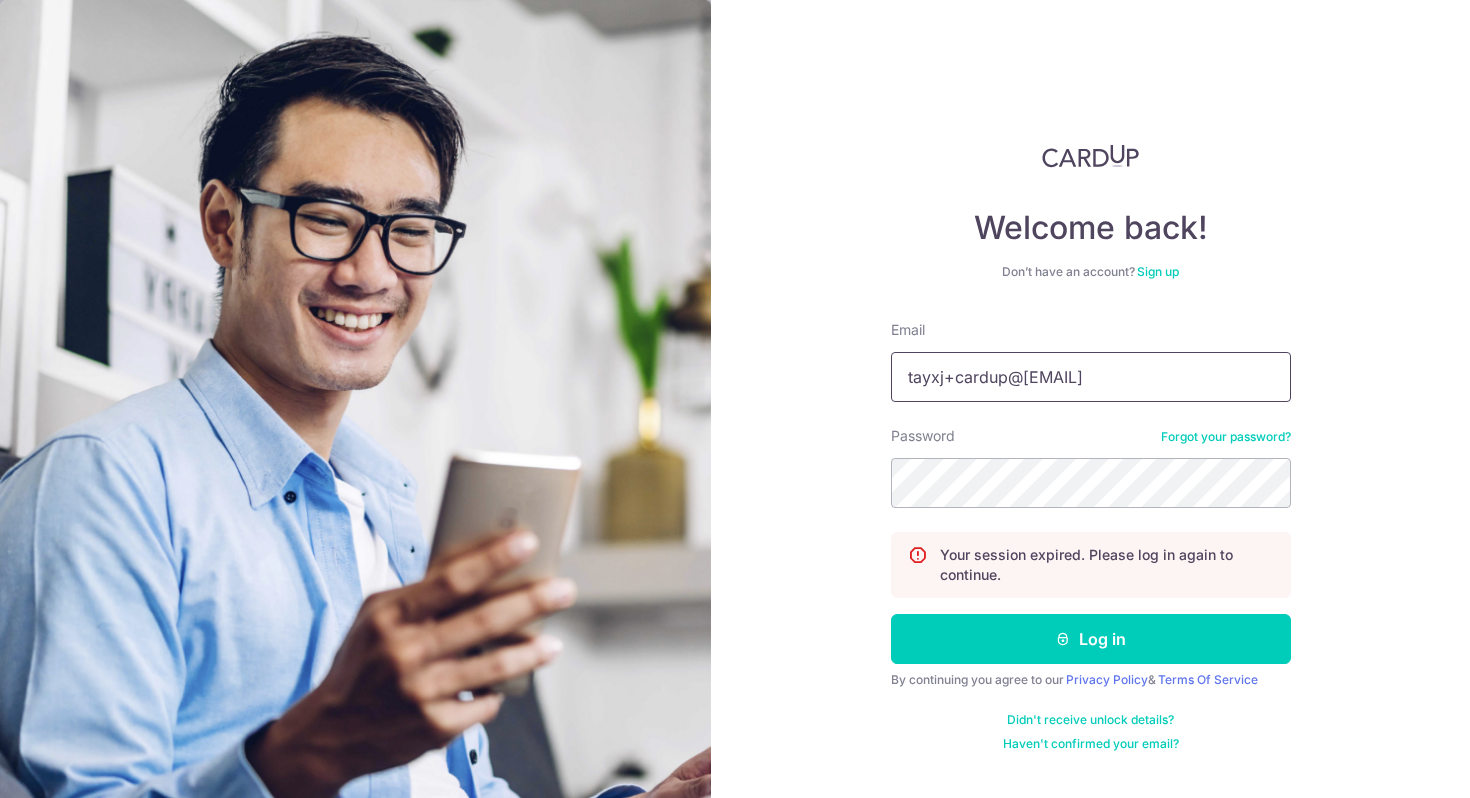 type on "tayxj+cardup@hotmail.com" 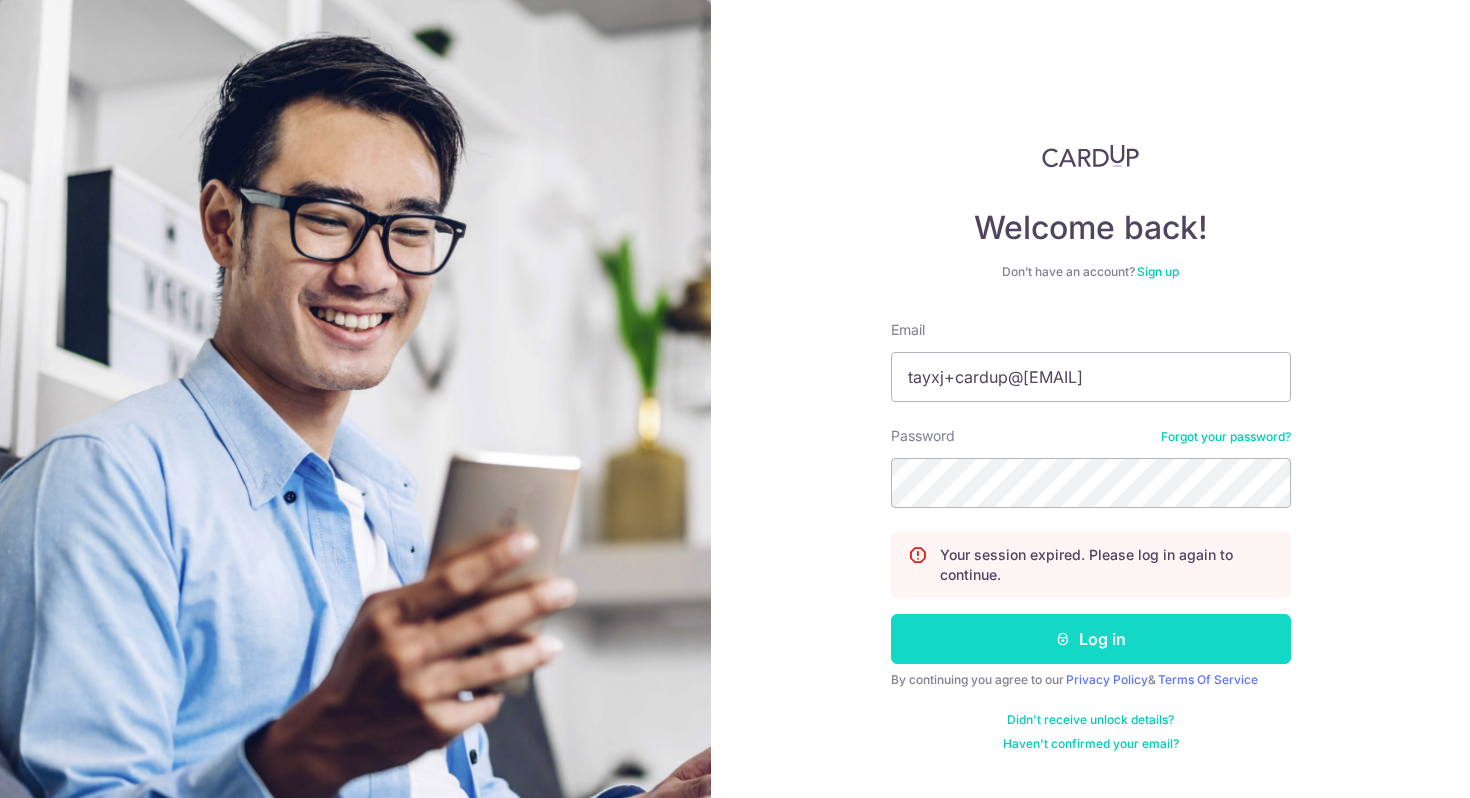click on "Log in" at bounding box center (1091, 639) 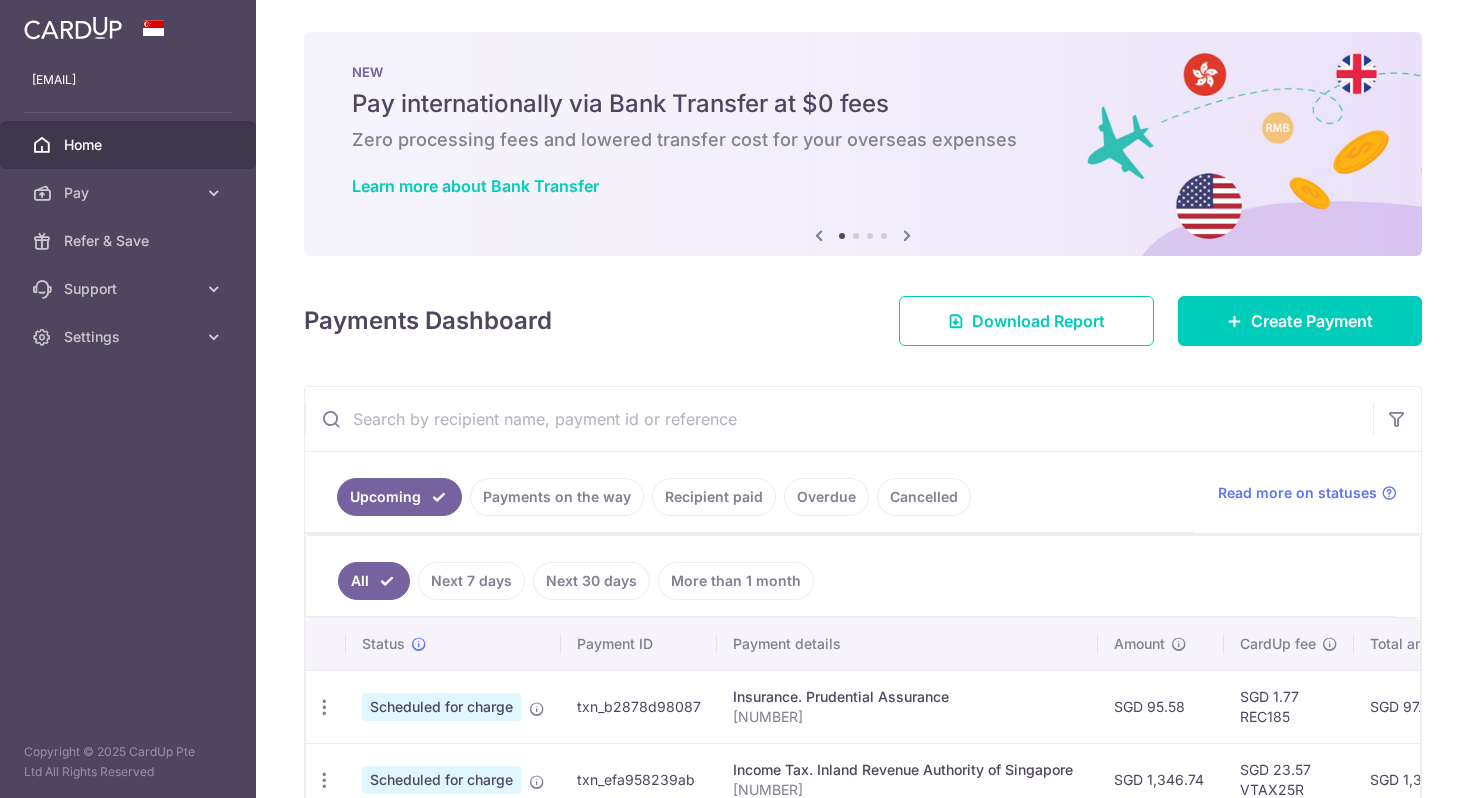 scroll, scrollTop: 0, scrollLeft: 0, axis: both 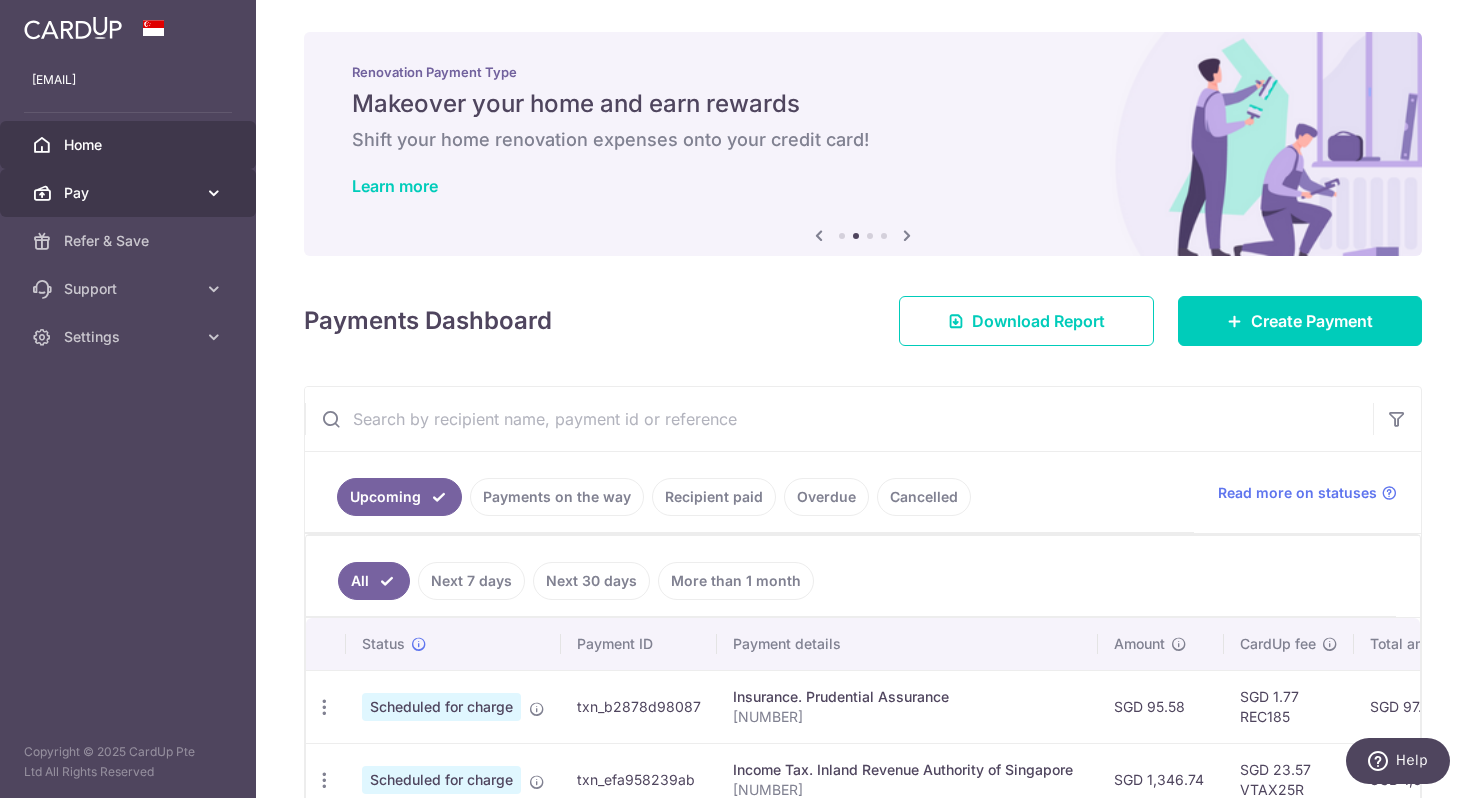 click on "Pay" at bounding box center (130, 193) 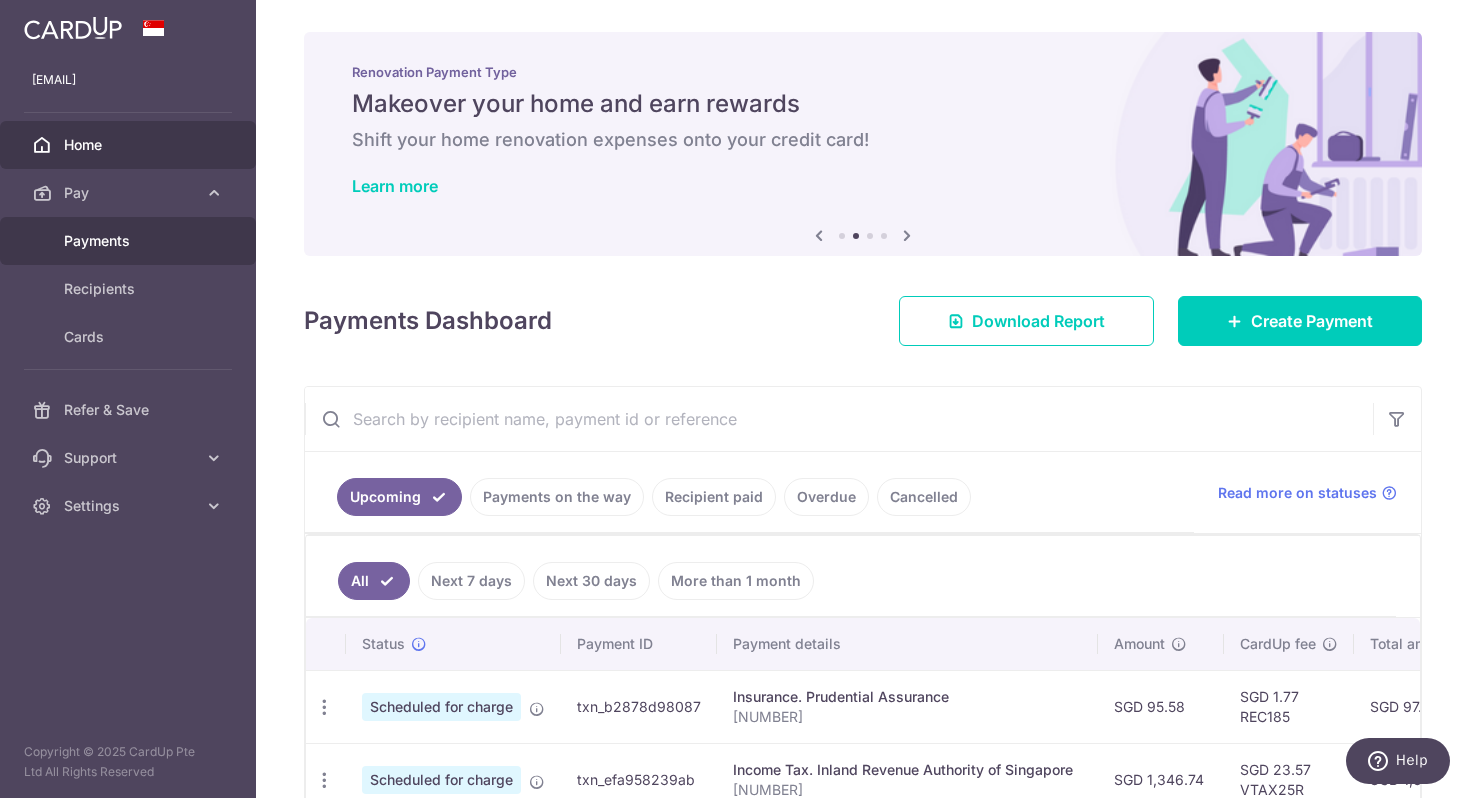 click on "Payments" at bounding box center (130, 241) 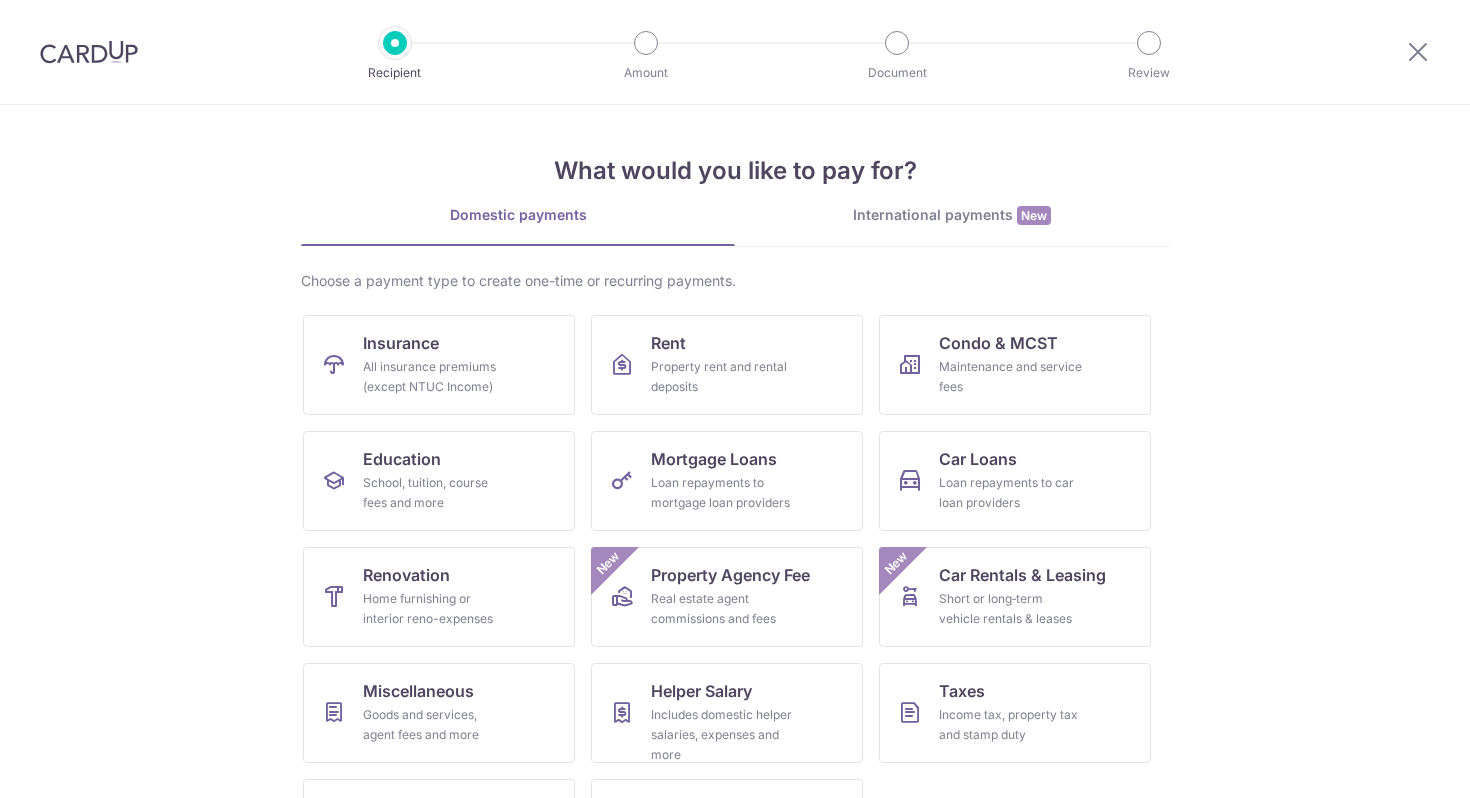 scroll, scrollTop: 0, scrollLeft: 0, axis: both 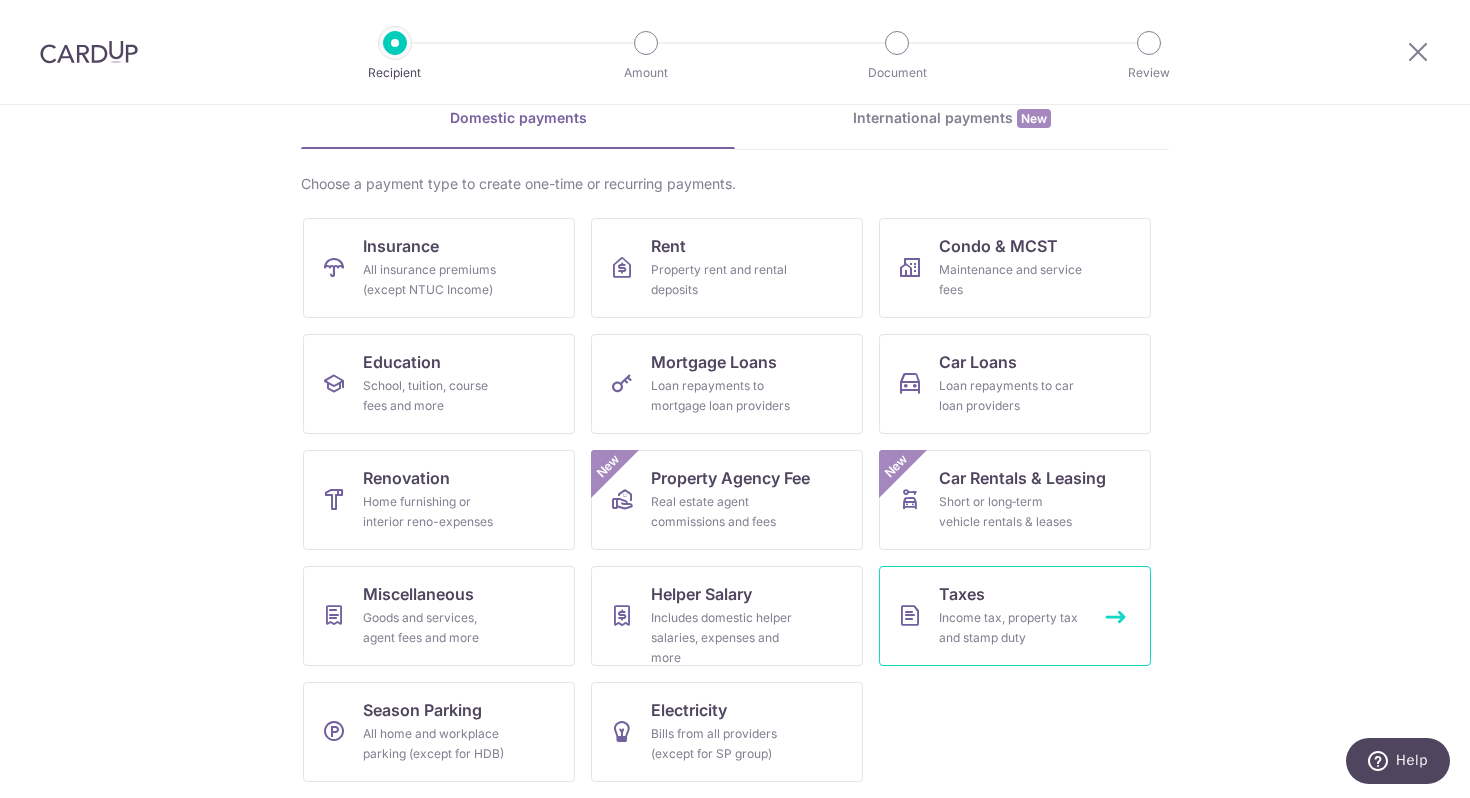 click on "Income tax, property tax and stamp duty" at bounding box center [1011, 628] 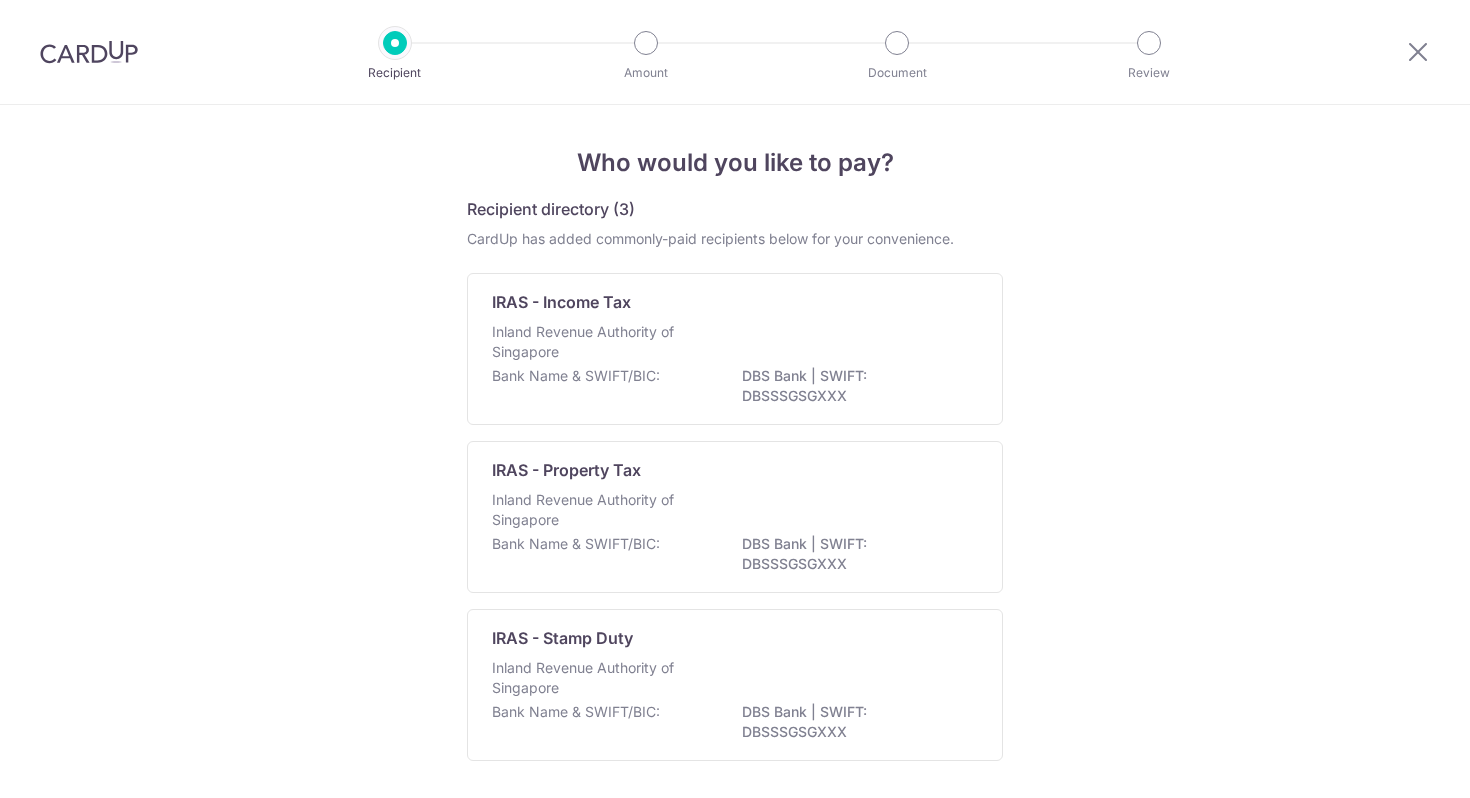 scroll, scrollTop: 0, scrollLeft: 0, axis: both 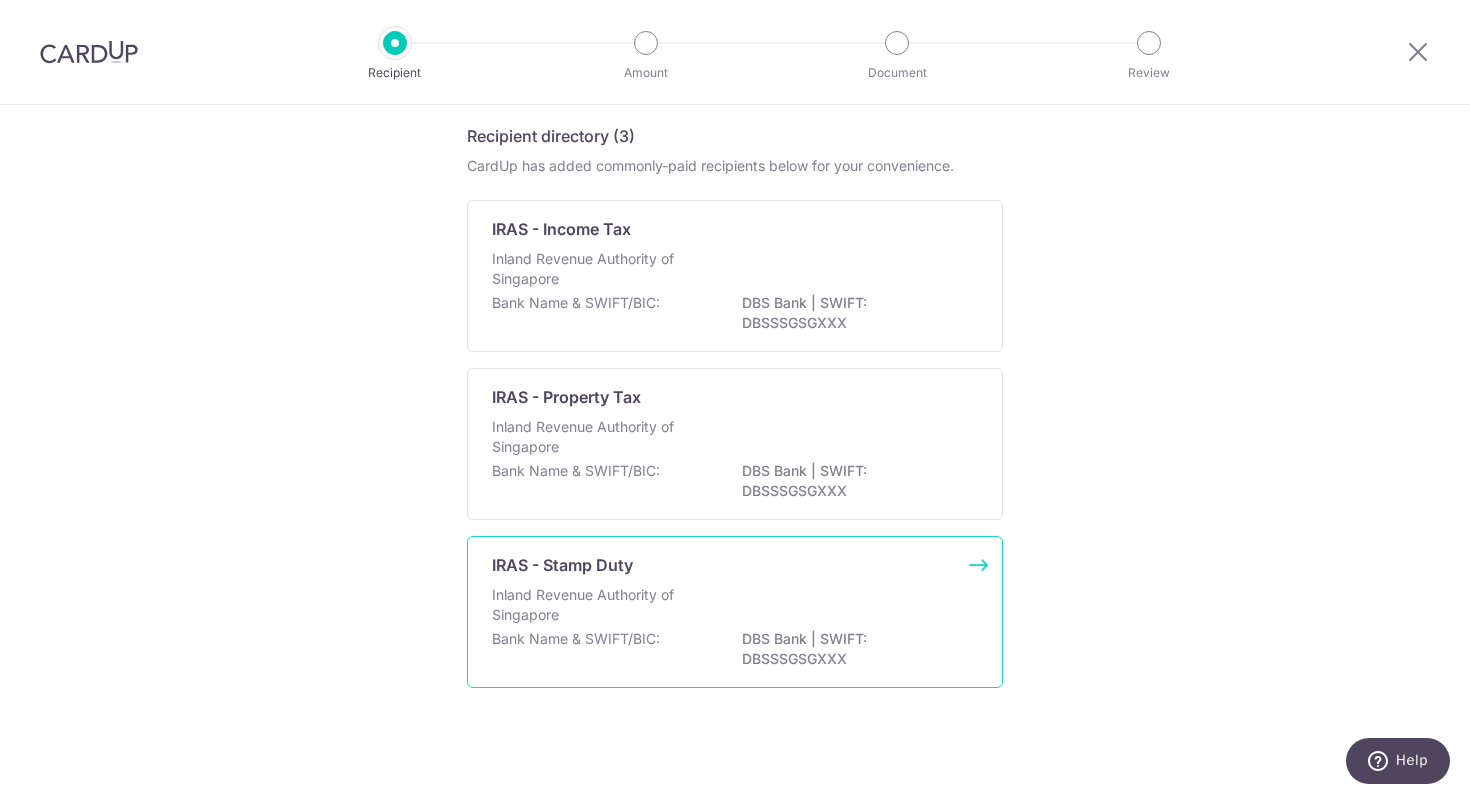 click on "IRAS - Stamp Duty" at bounding box center (723, 565) 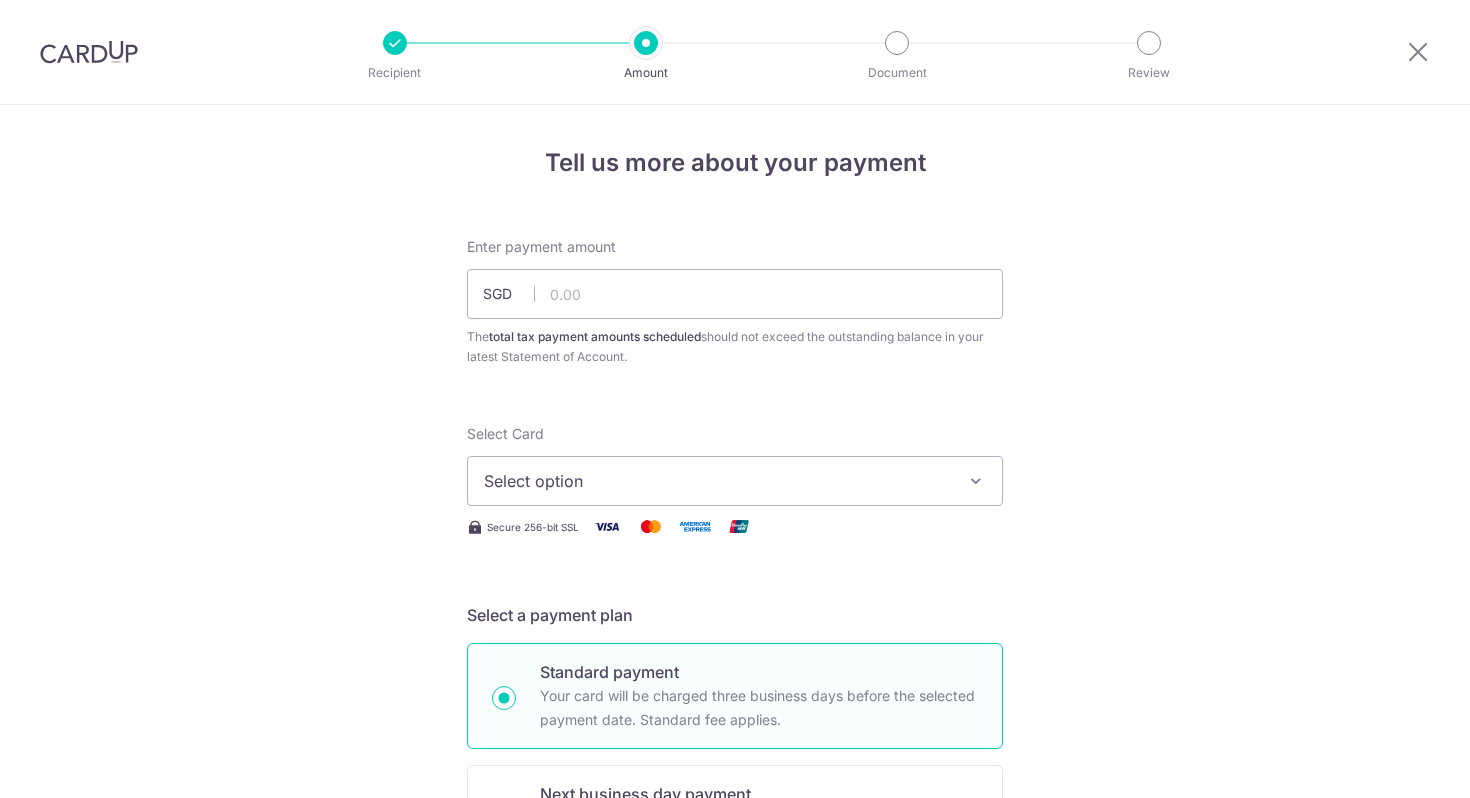 scroll, scrollTop: 0, scrollLeft: 0, axis: both 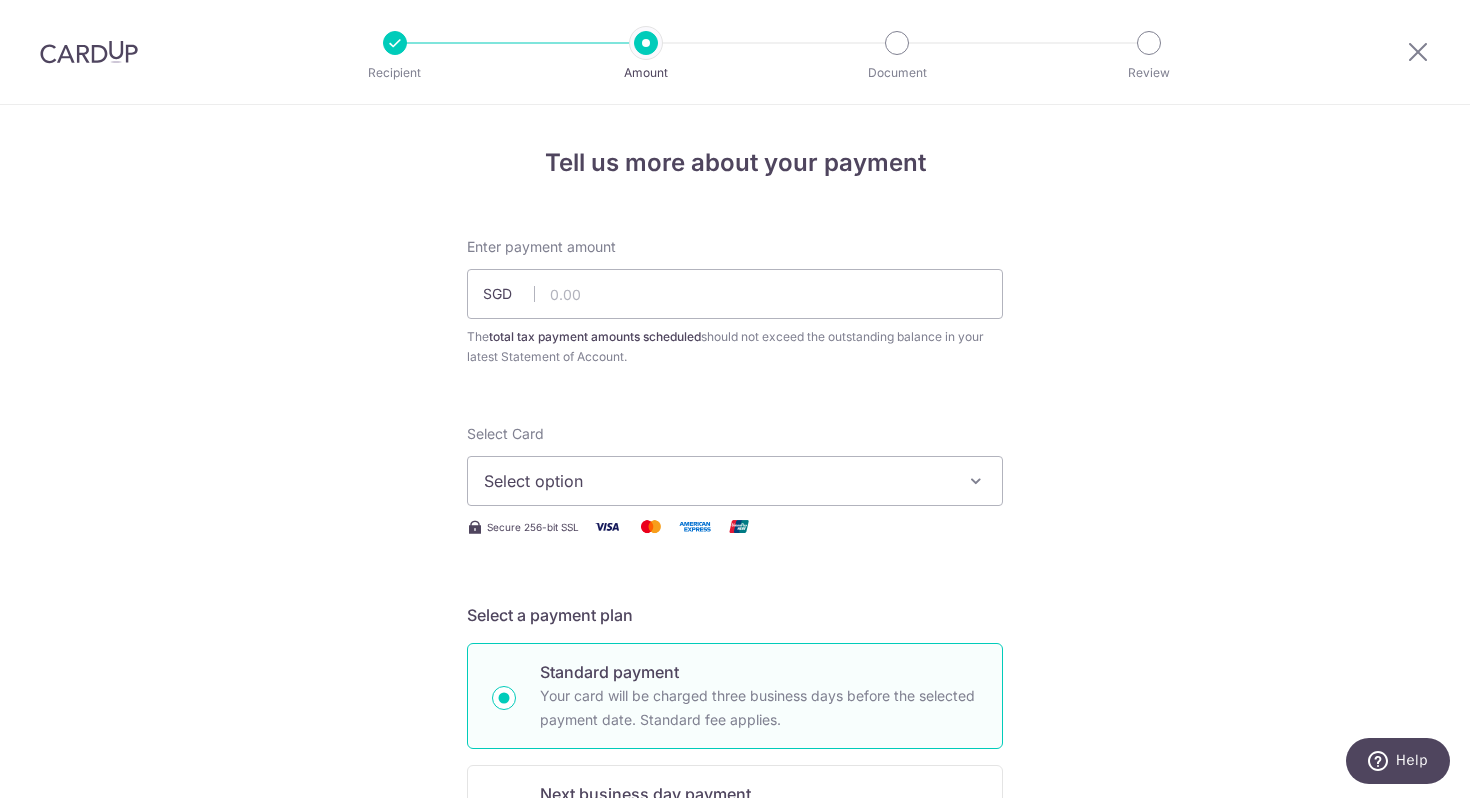 click on "Select option" at bounding box center (717, 481) 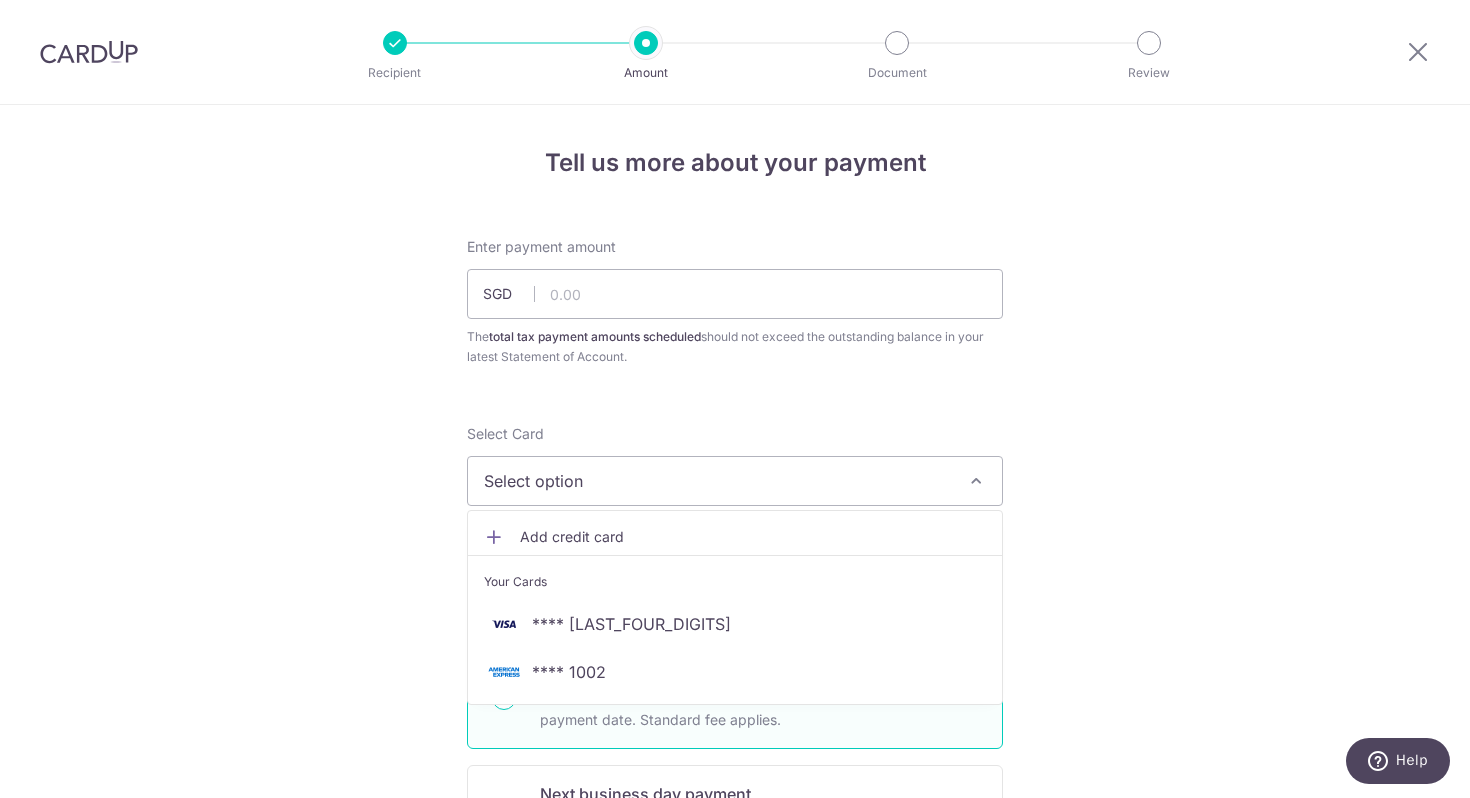 click on "Tell us more about your payment
Enter payment amount
SGD
The  total tax payment amounts scheduled  should not exceed the outstanding balance in your latest Statement of Account.
Select Card
Select option
Add credit card
Your Cards
**** 6071
**** 1002
Secure 256-bit SSL
Text
New card details" at bounding box center [735, 1033] 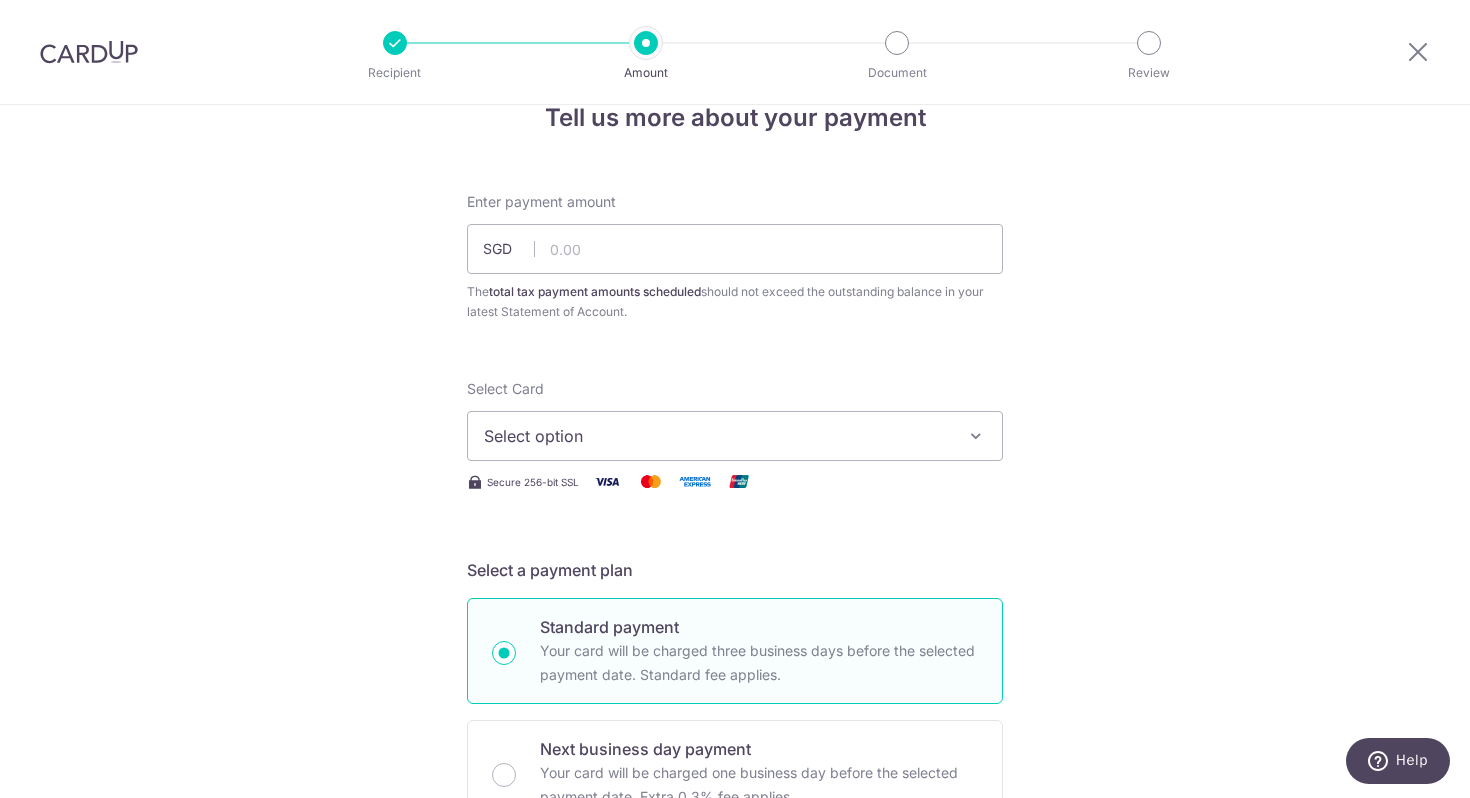scroll, scrollTop: 0, scrollLeft: 0, axis: both 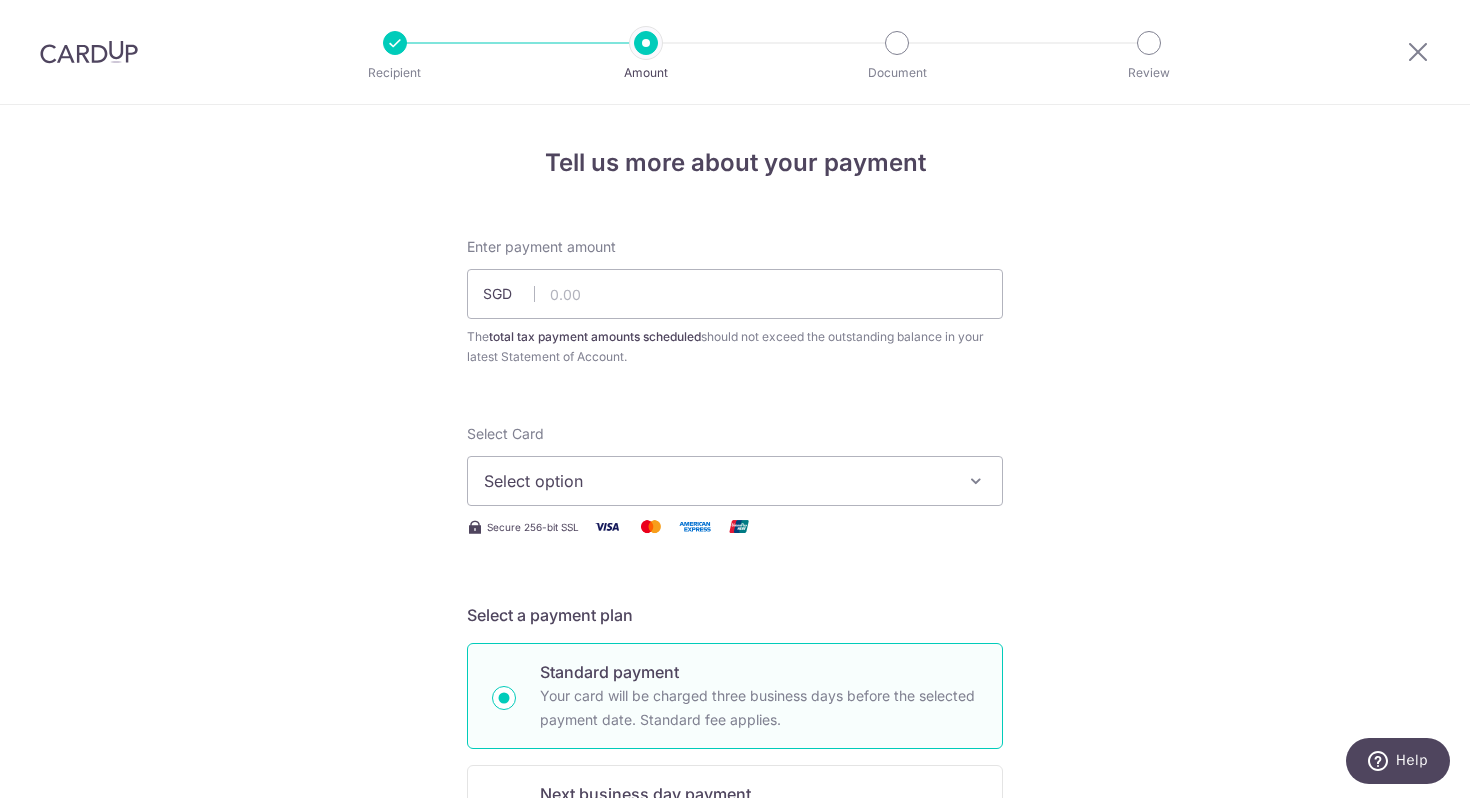 click at bounding box center (1418, 52) 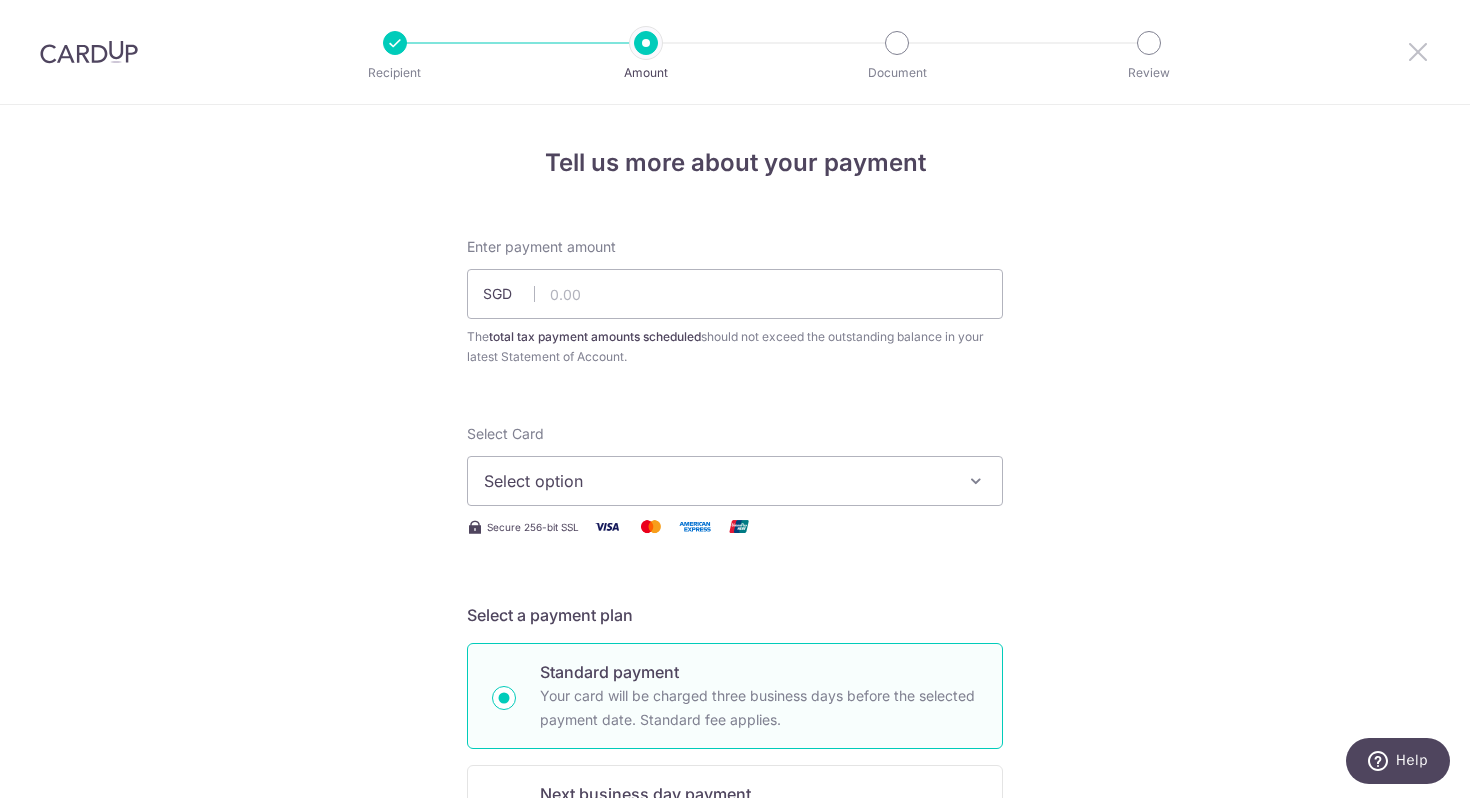 click at bounding box center (1418, 51) 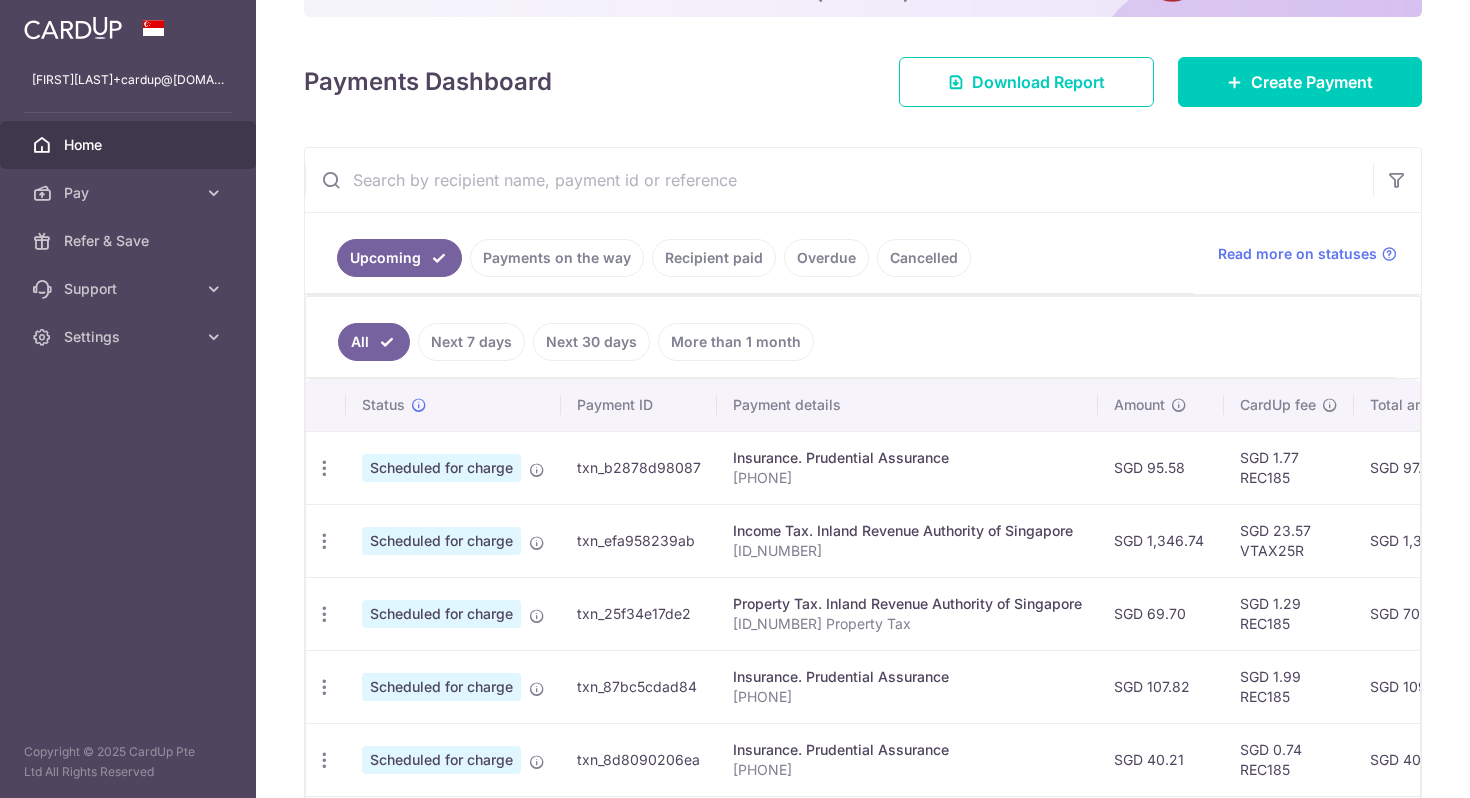 scroll, scrollTop: 0, scrollLeft: 0, axis: both 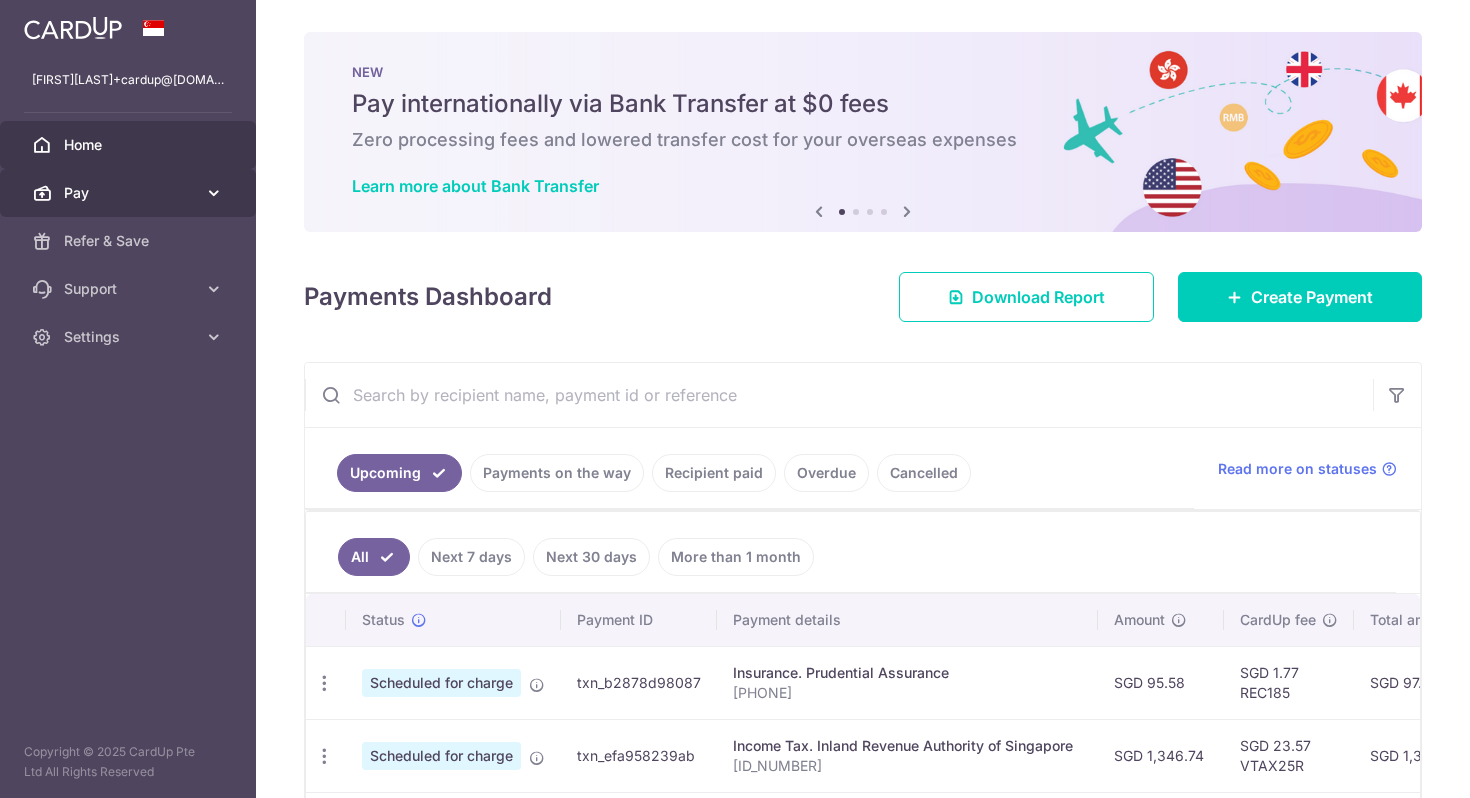click on "Pay" at bounding box center (130, 193) 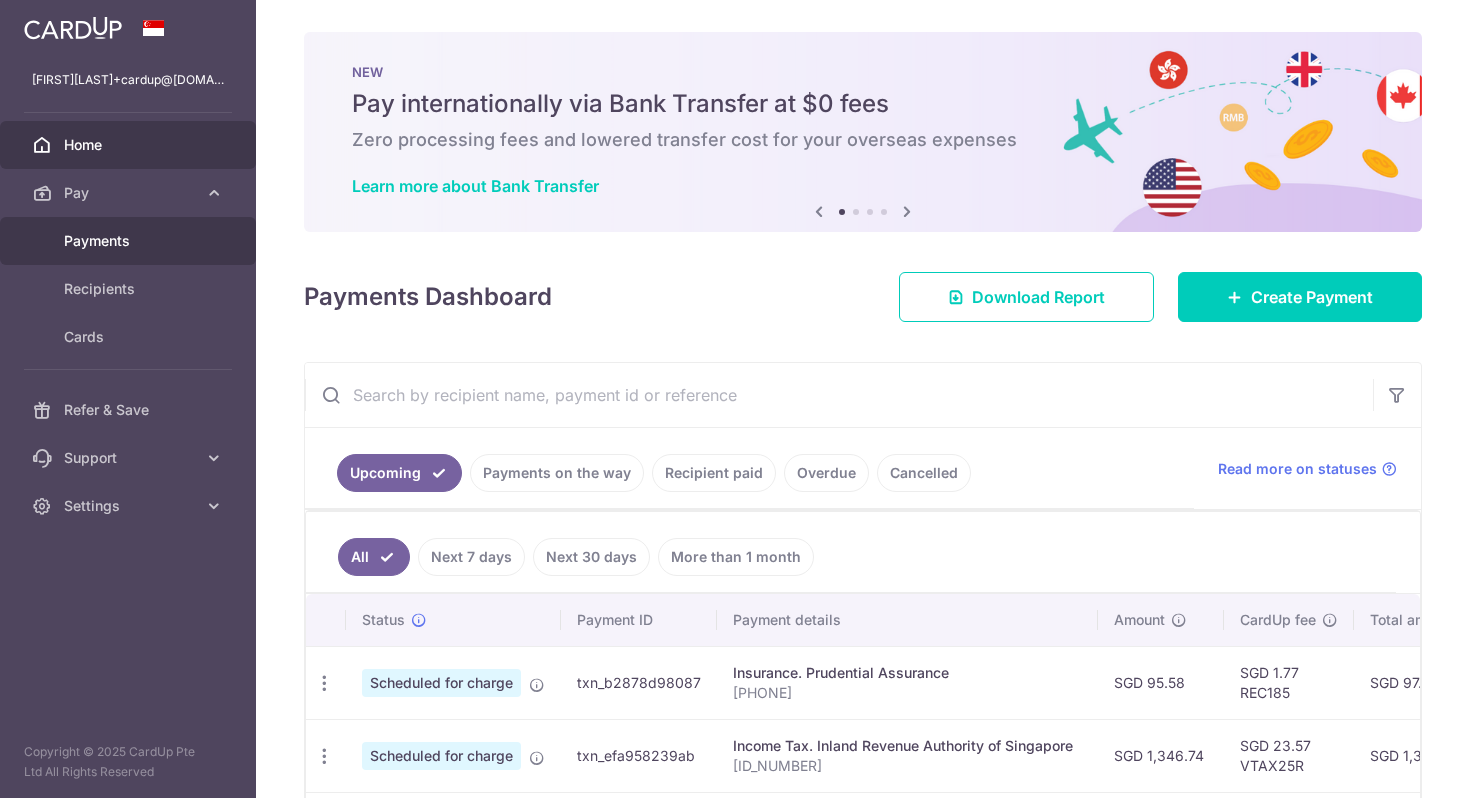 click on "Payments" at bounding box center (130, 241) 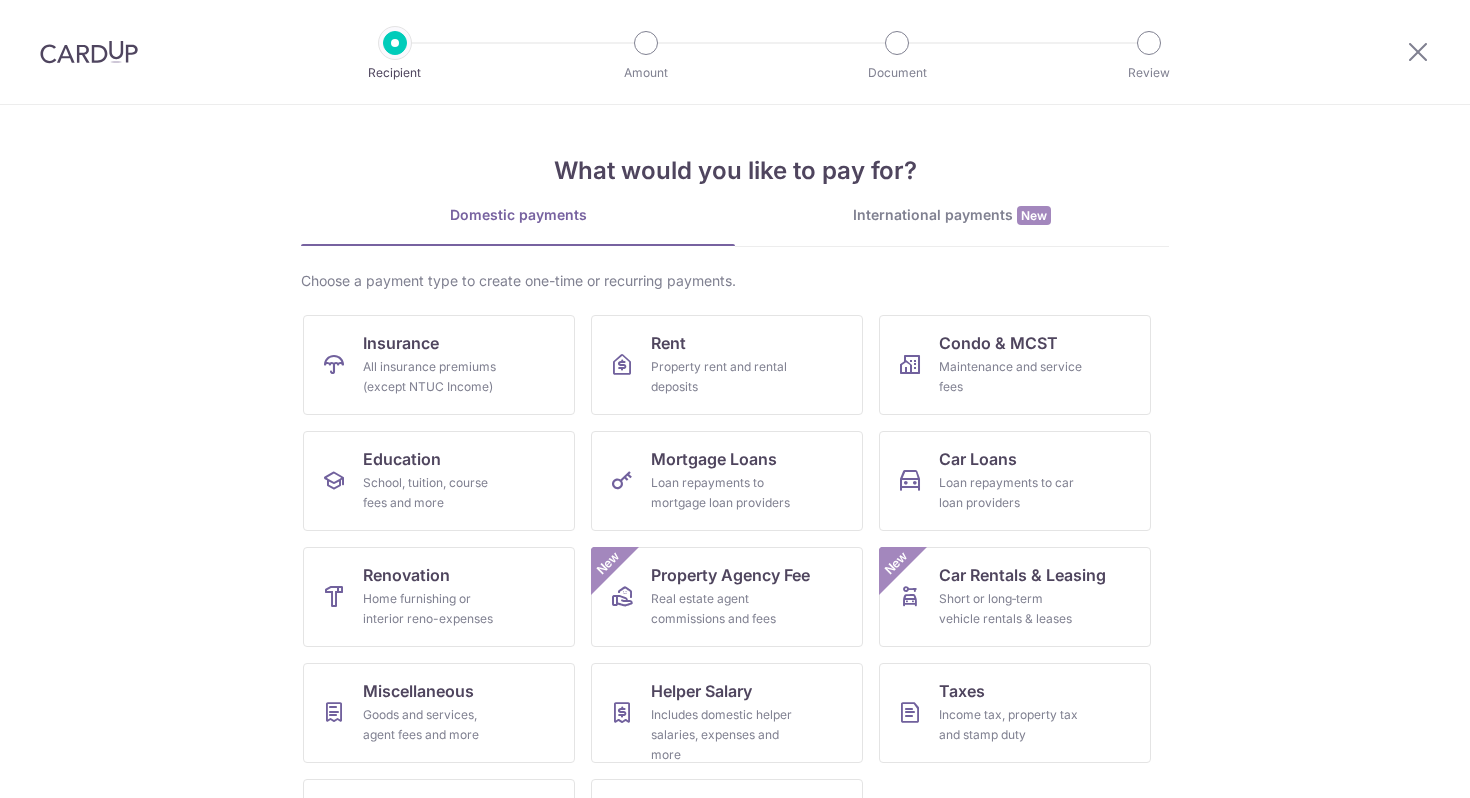 scroll, scrollTop: 0, scrollLeft: 0, axis: both 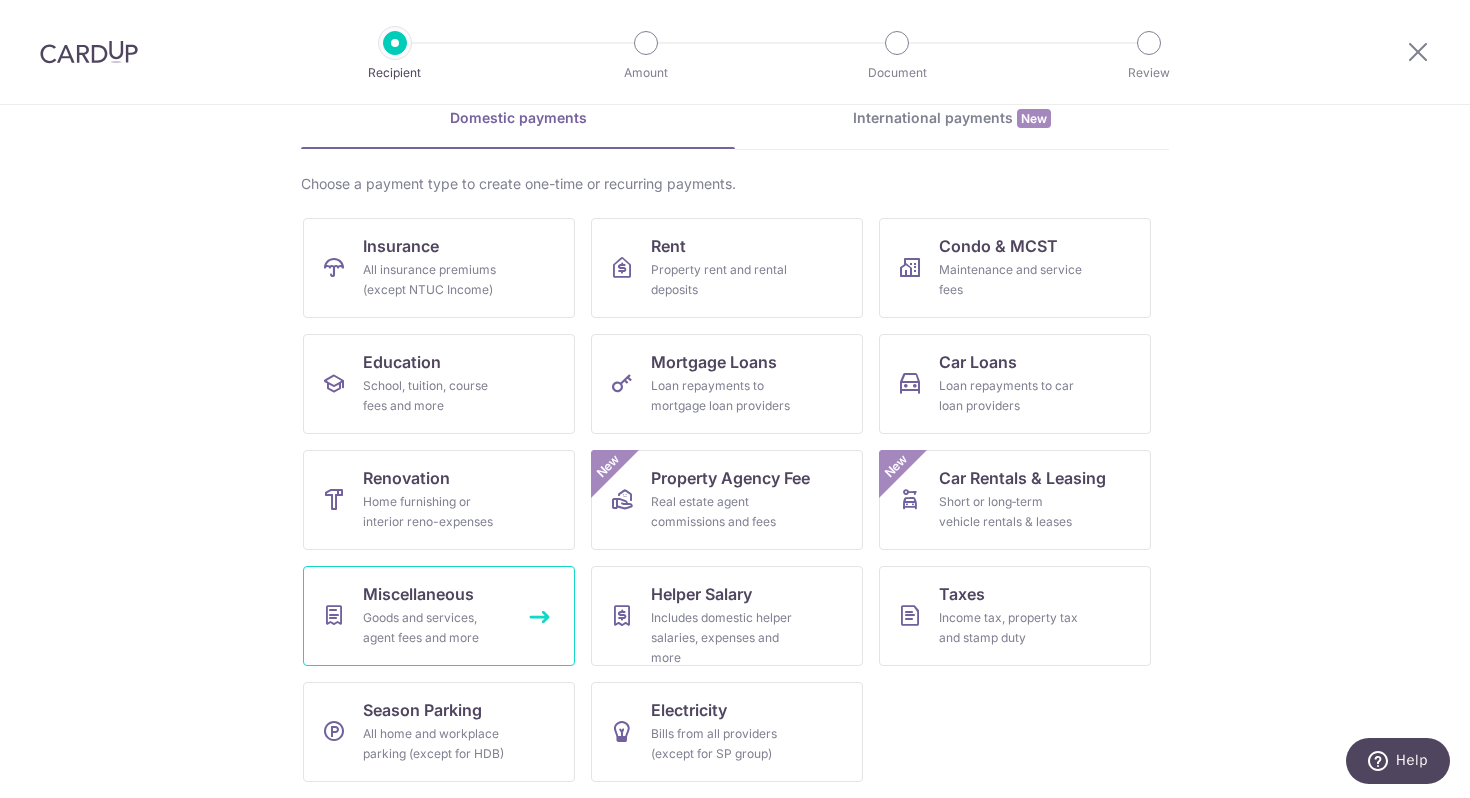 click on "Miscellaneous Goods and services, agent fees and more" at bounding box center [439, 616] 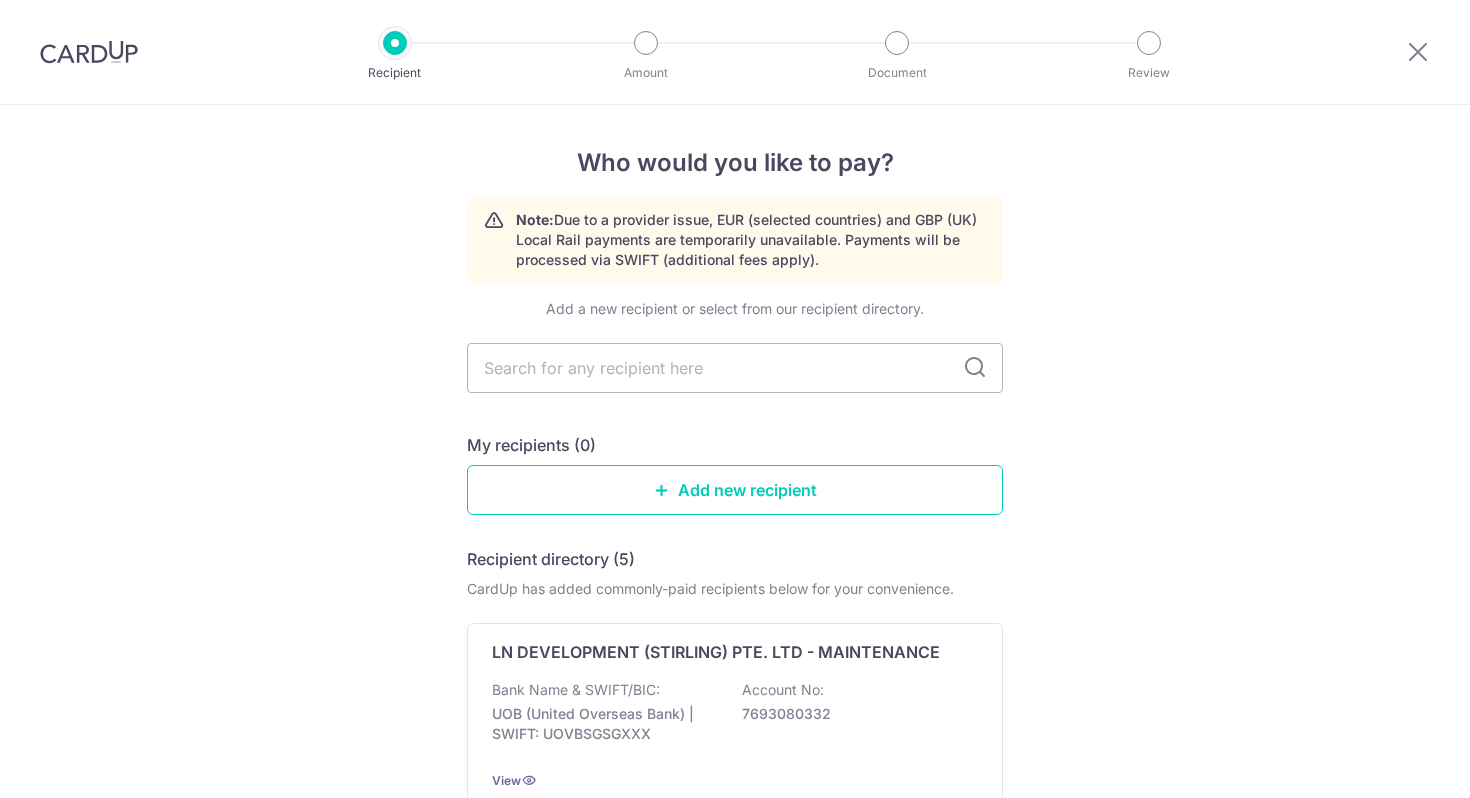 scroll, scrollTop: 0, scrollLeft: 0, axis: both 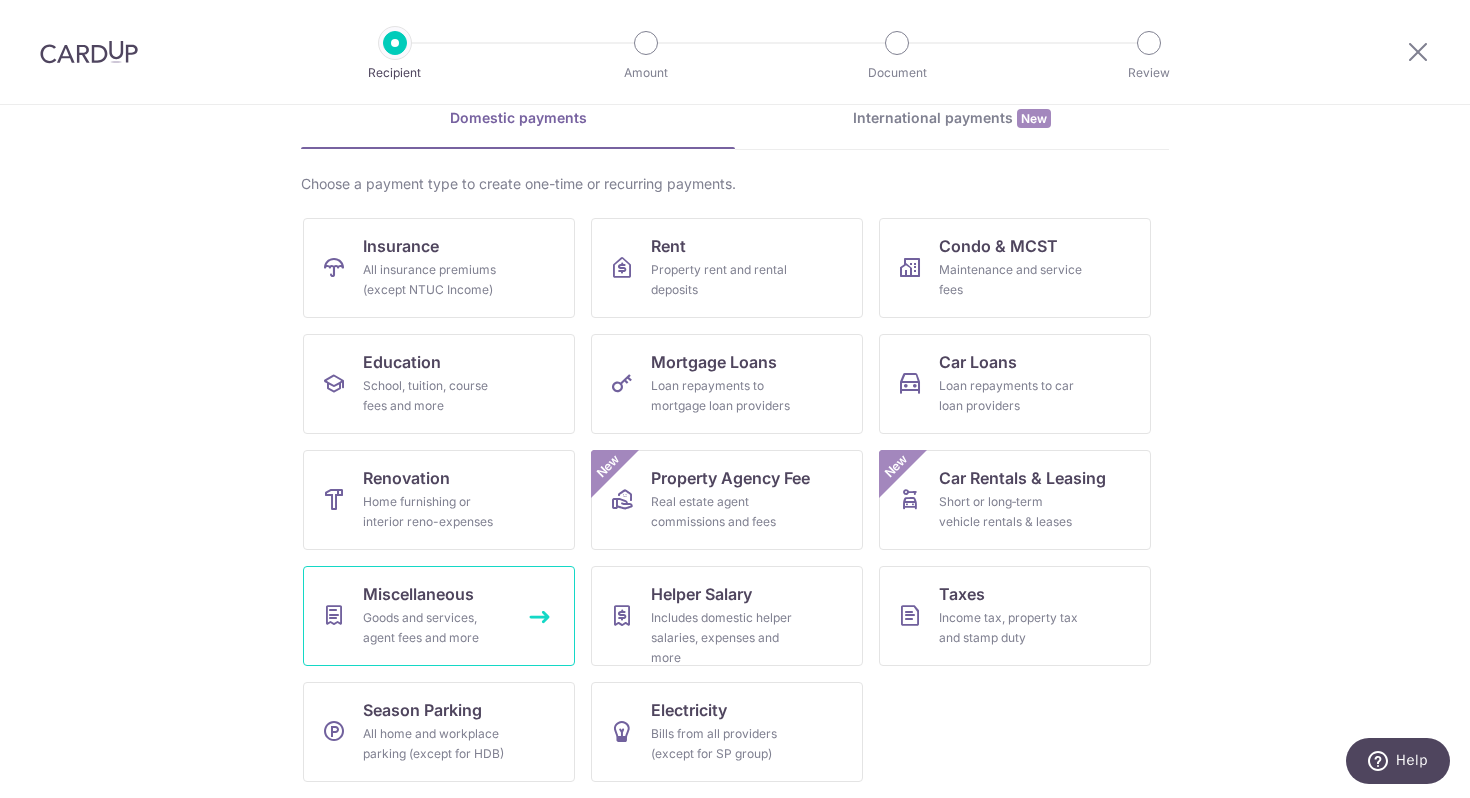 click on "Miscellaneous Goods and services, agent fees and more" at bounding box center [439, 616] 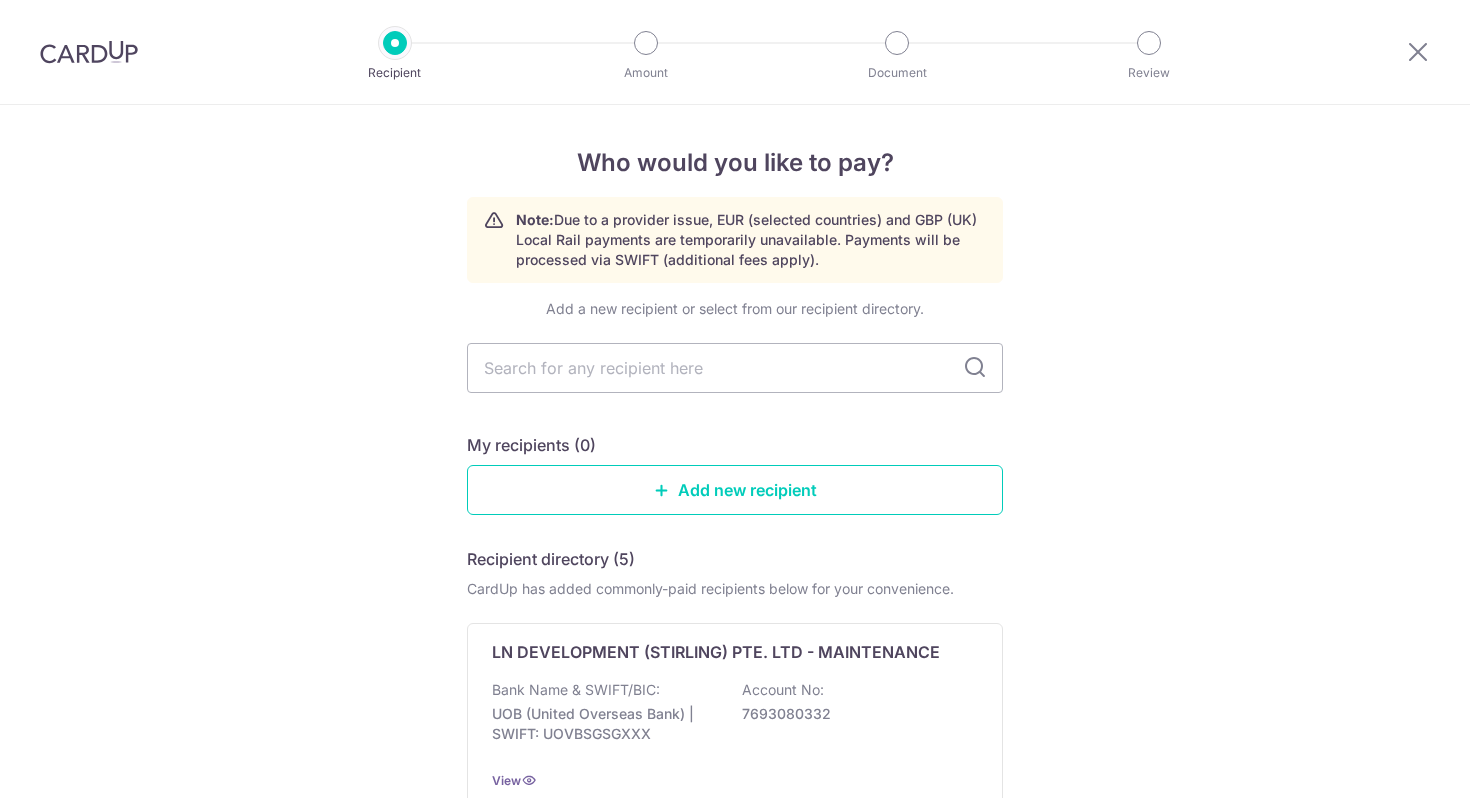 scroll, scrollTop: 0, scrollLeft: 0, axis: both 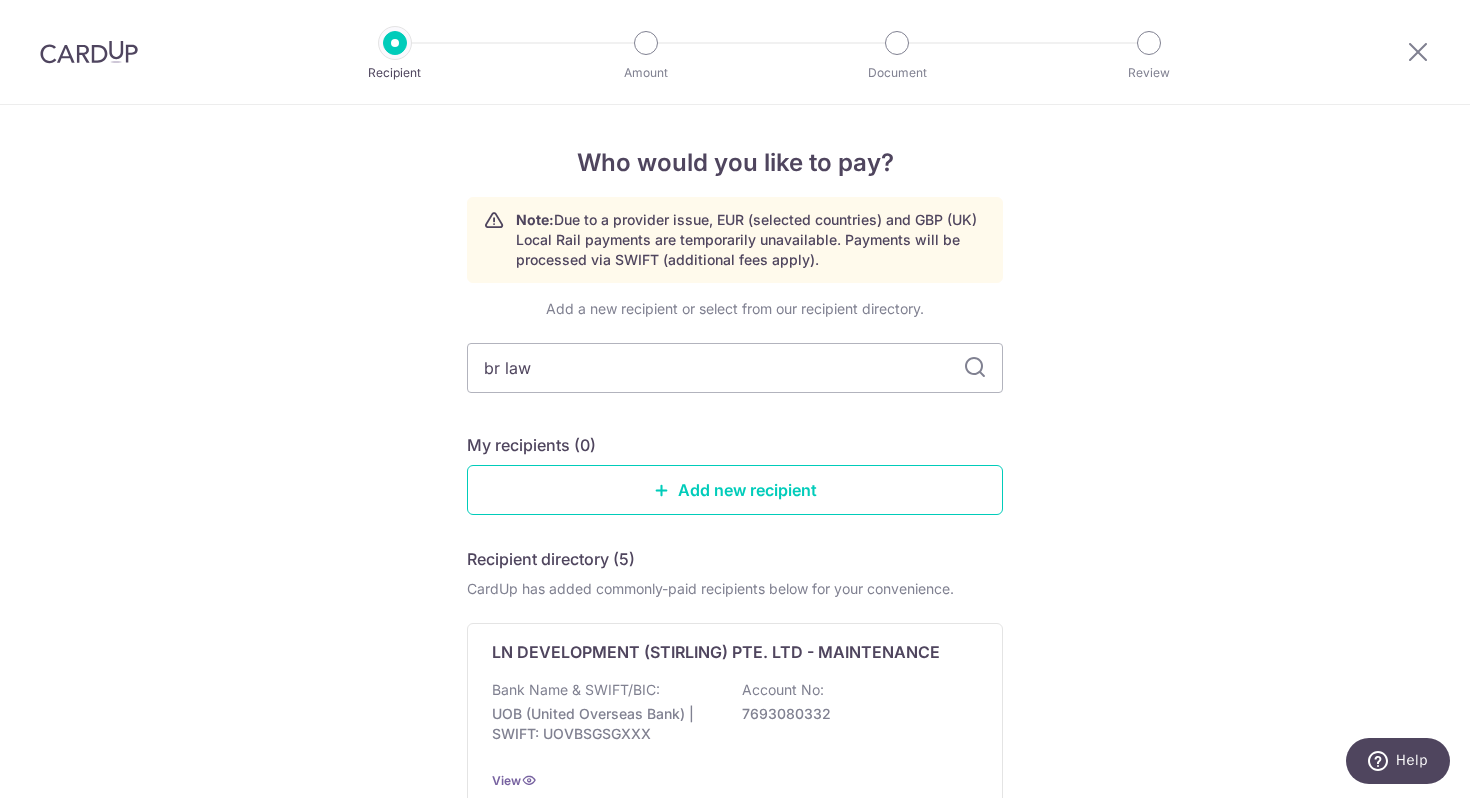 type on "br law" 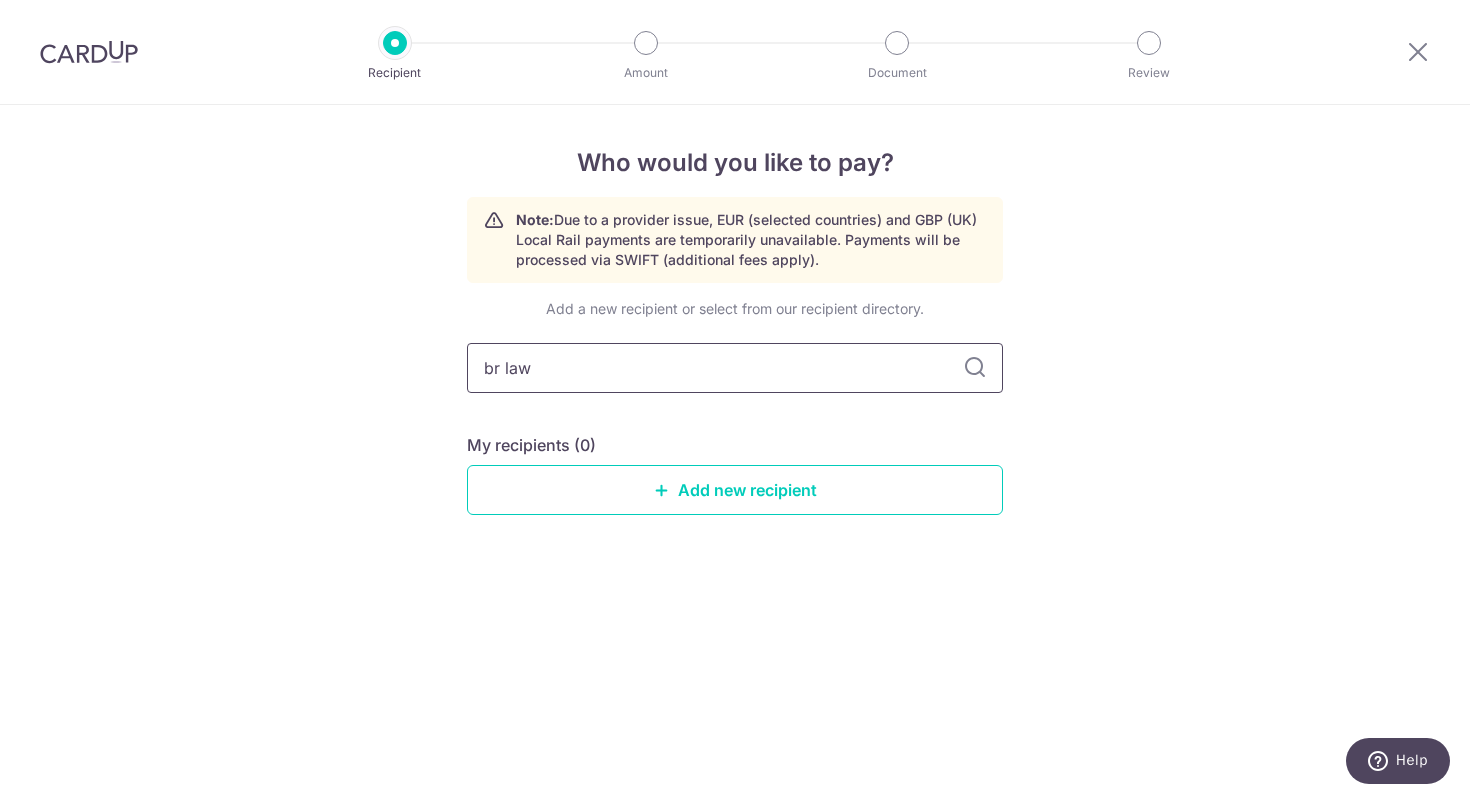 click on "br law" at bounding box center (735, 368) 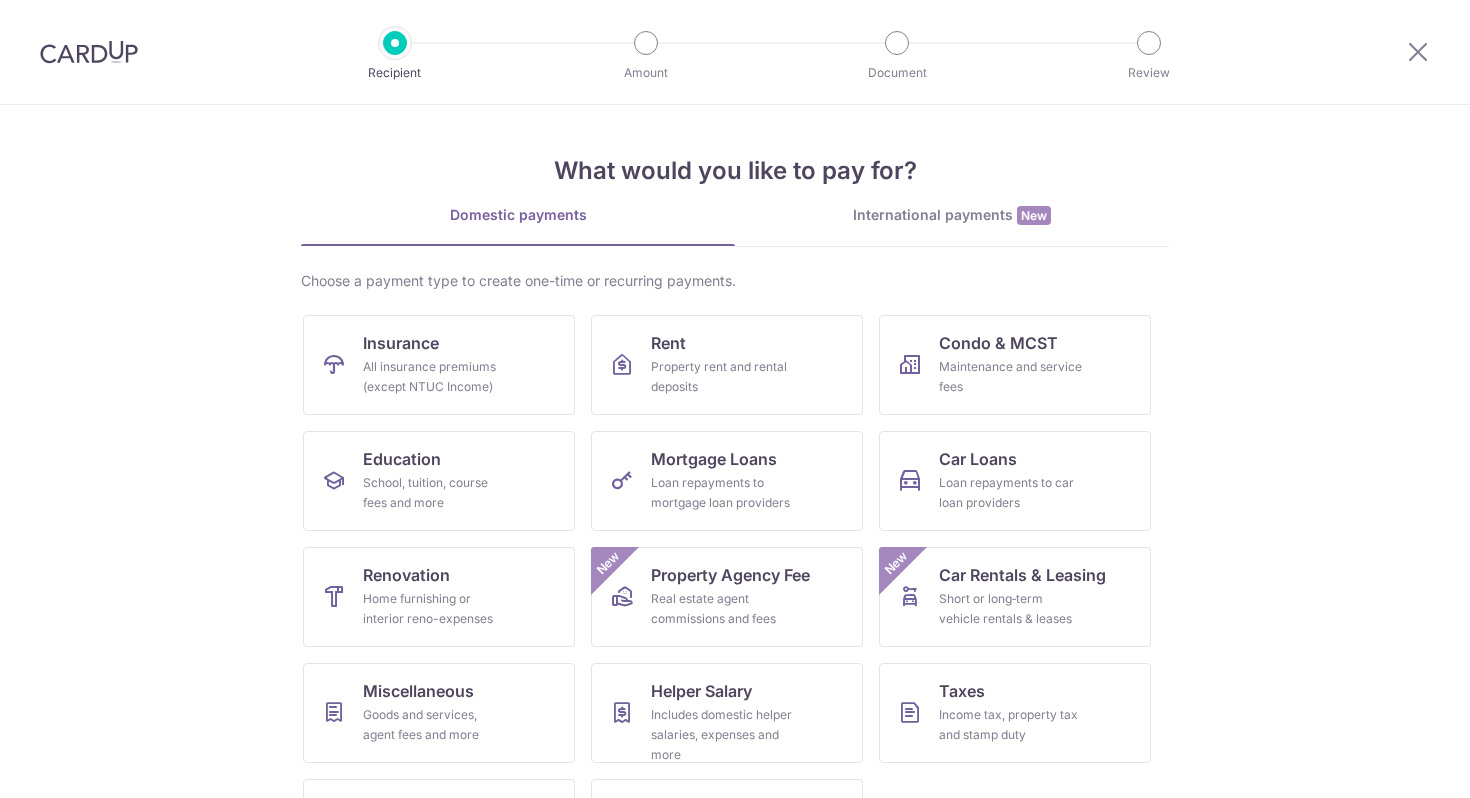 scroll, scrollTop: 0, scrollLeft: 0, axis: both 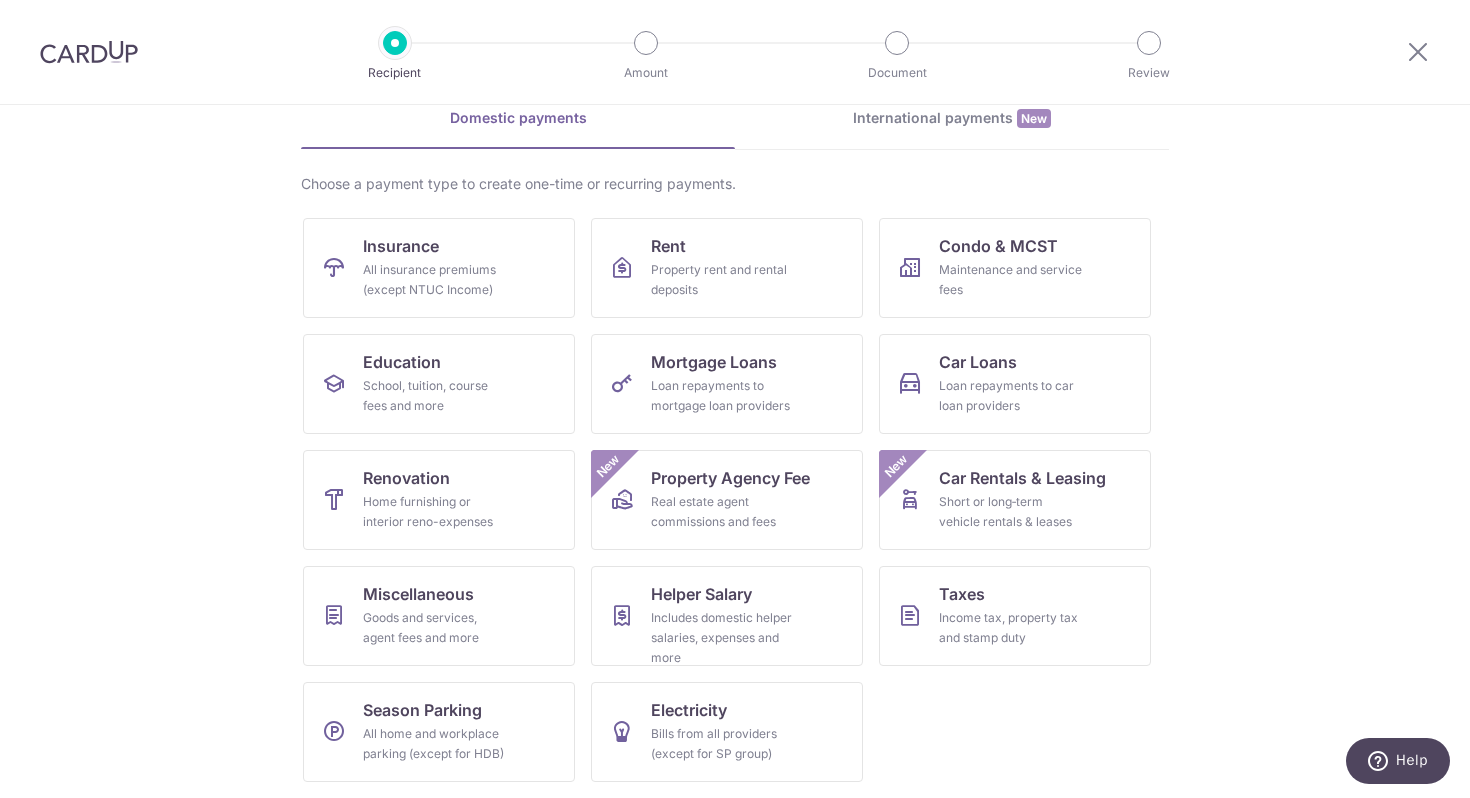 click on "International payments
New" at bounding box center [952, 118] 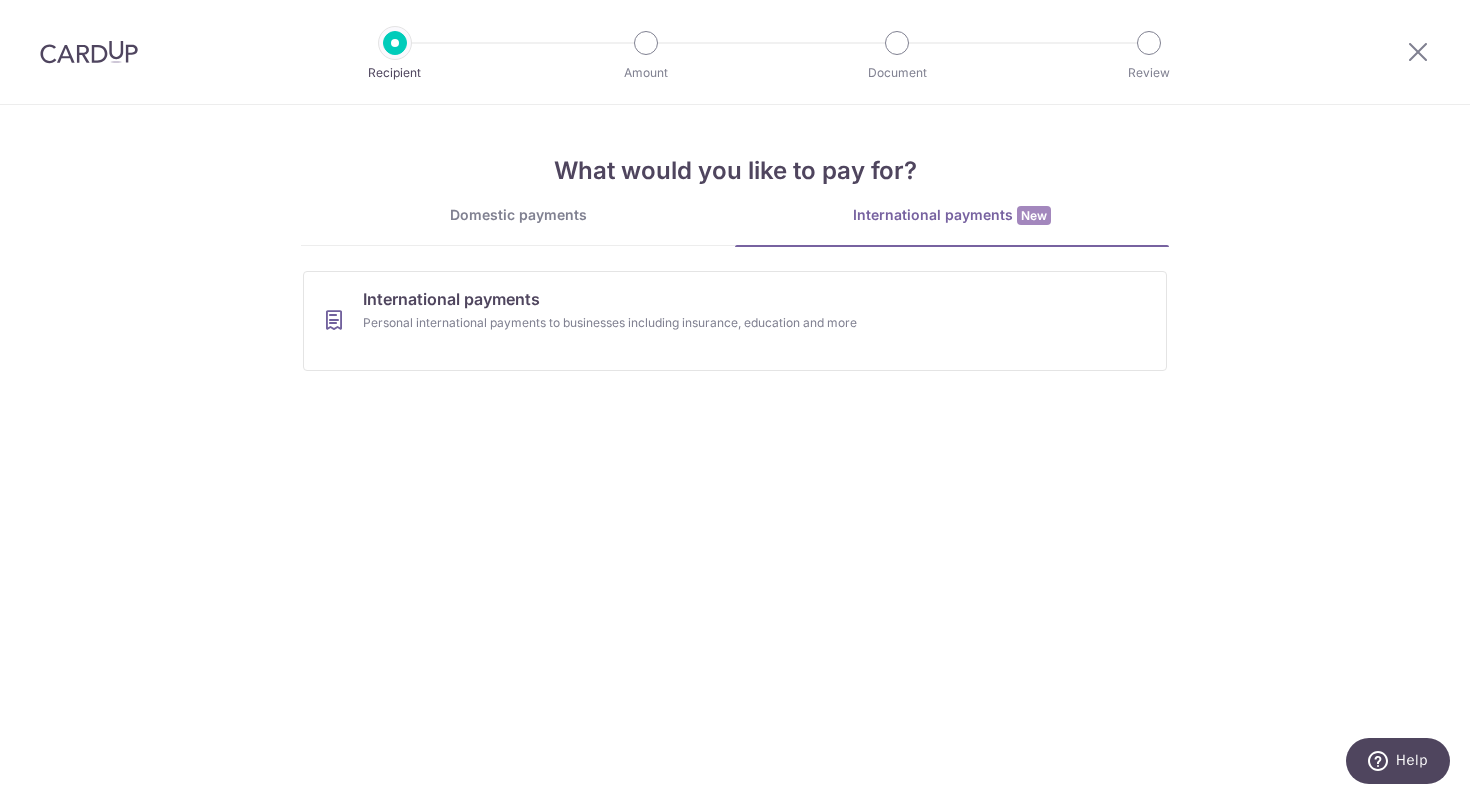 scroll, scrollTop: 0, scrollLeft: 0, axis: both 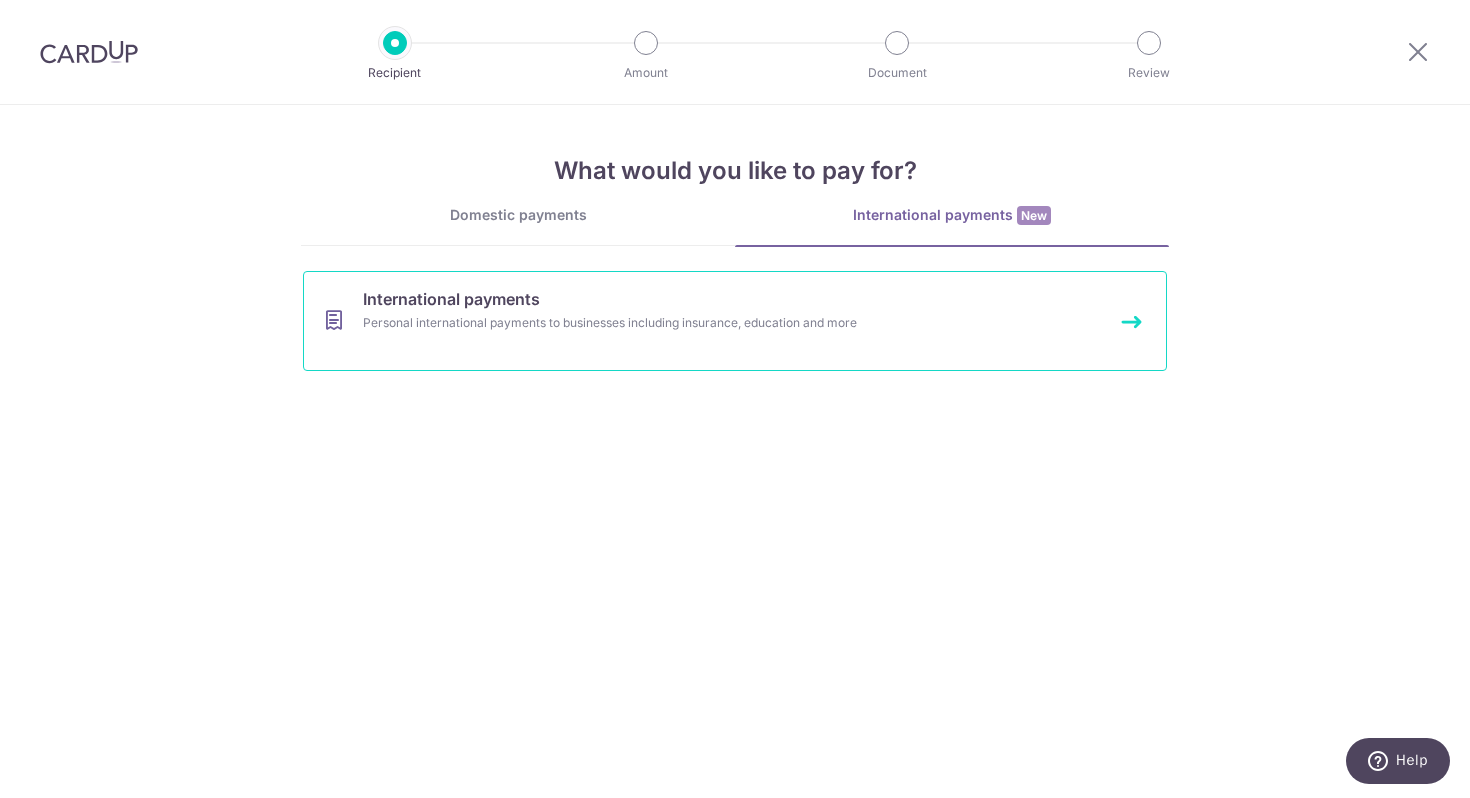 click on "International payments Personal international payments to businesses including insurance, education and more" at bounding box center (735, 321) 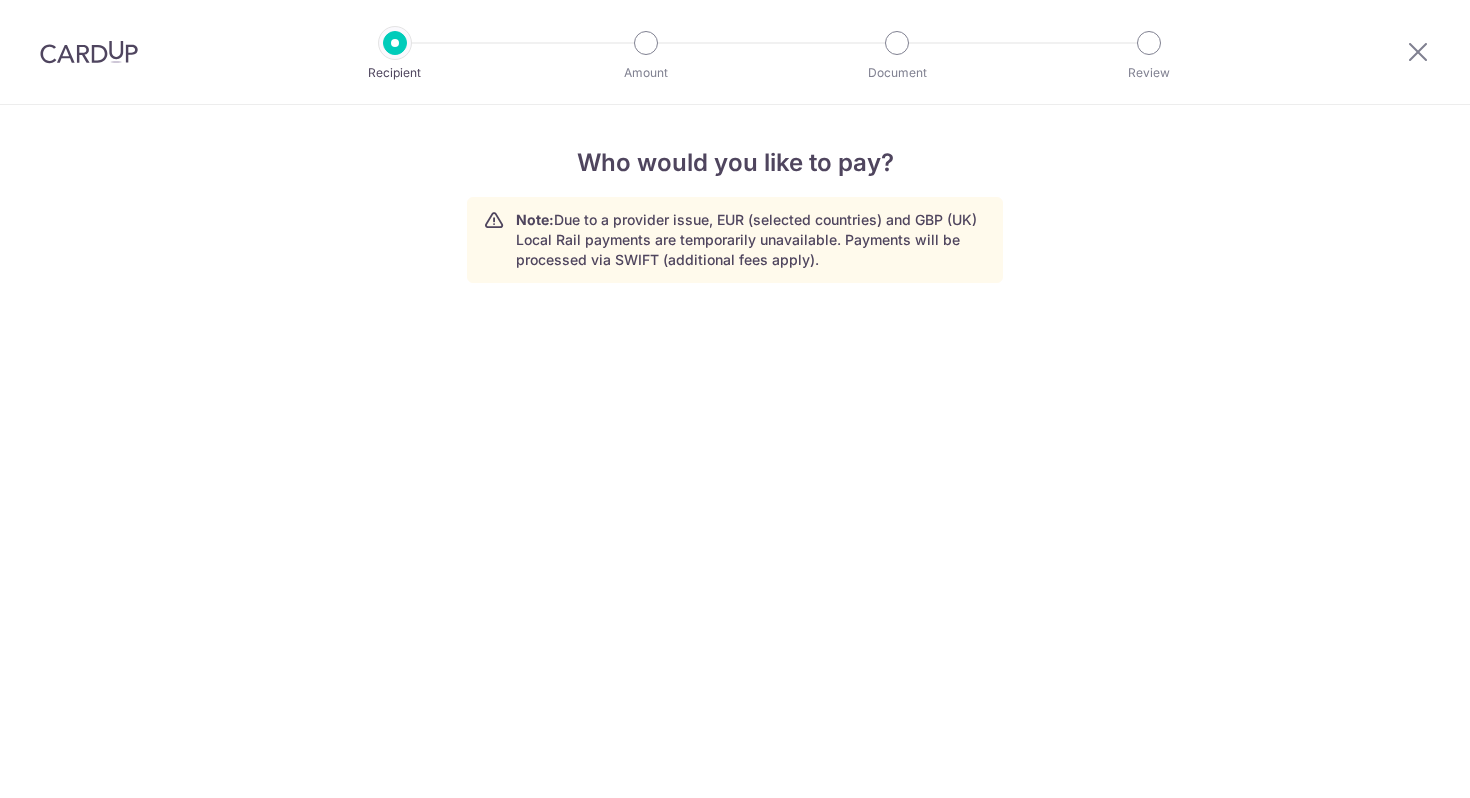 scroll, scrollTop: 0, scrollLeft: 0, axis: both 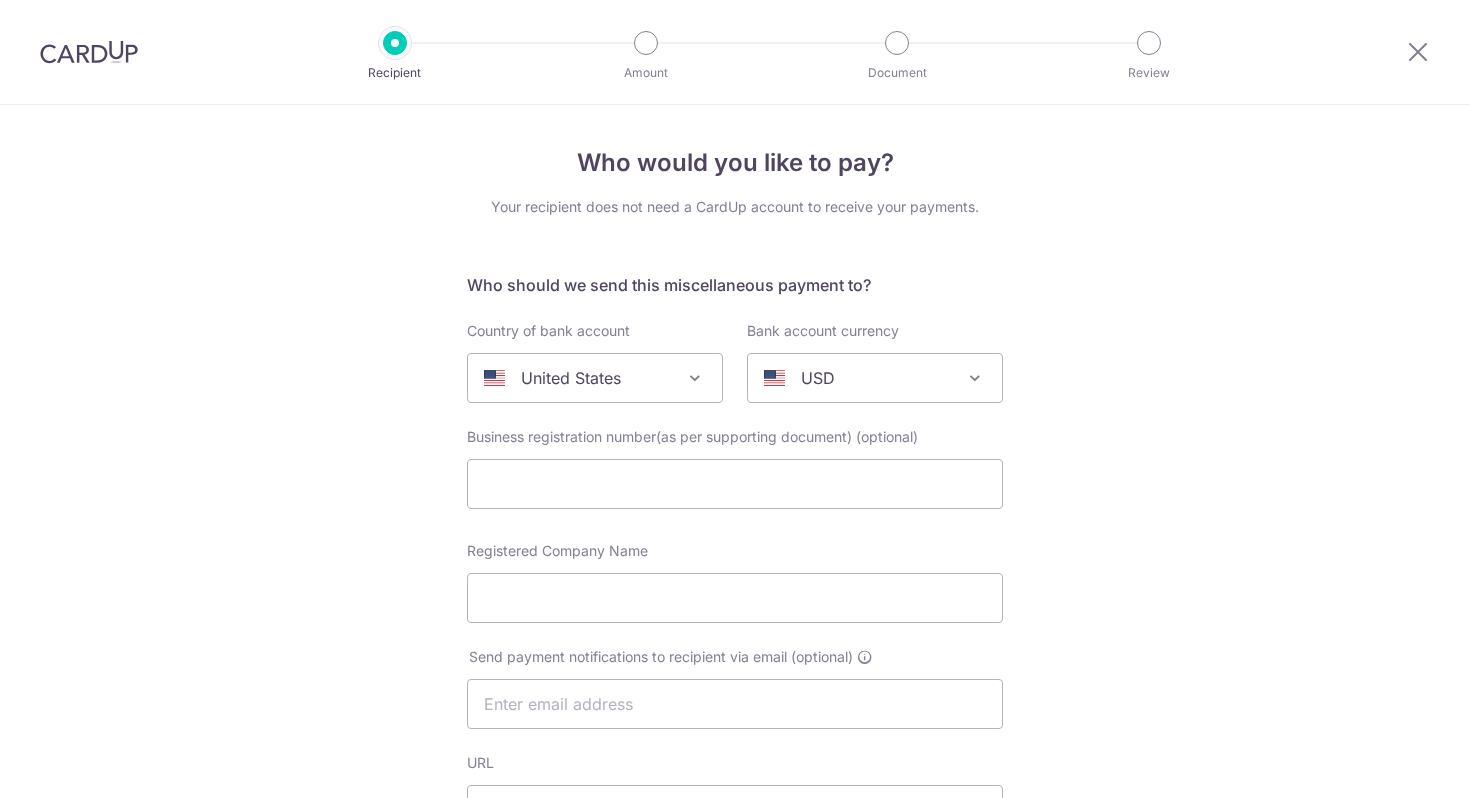 select 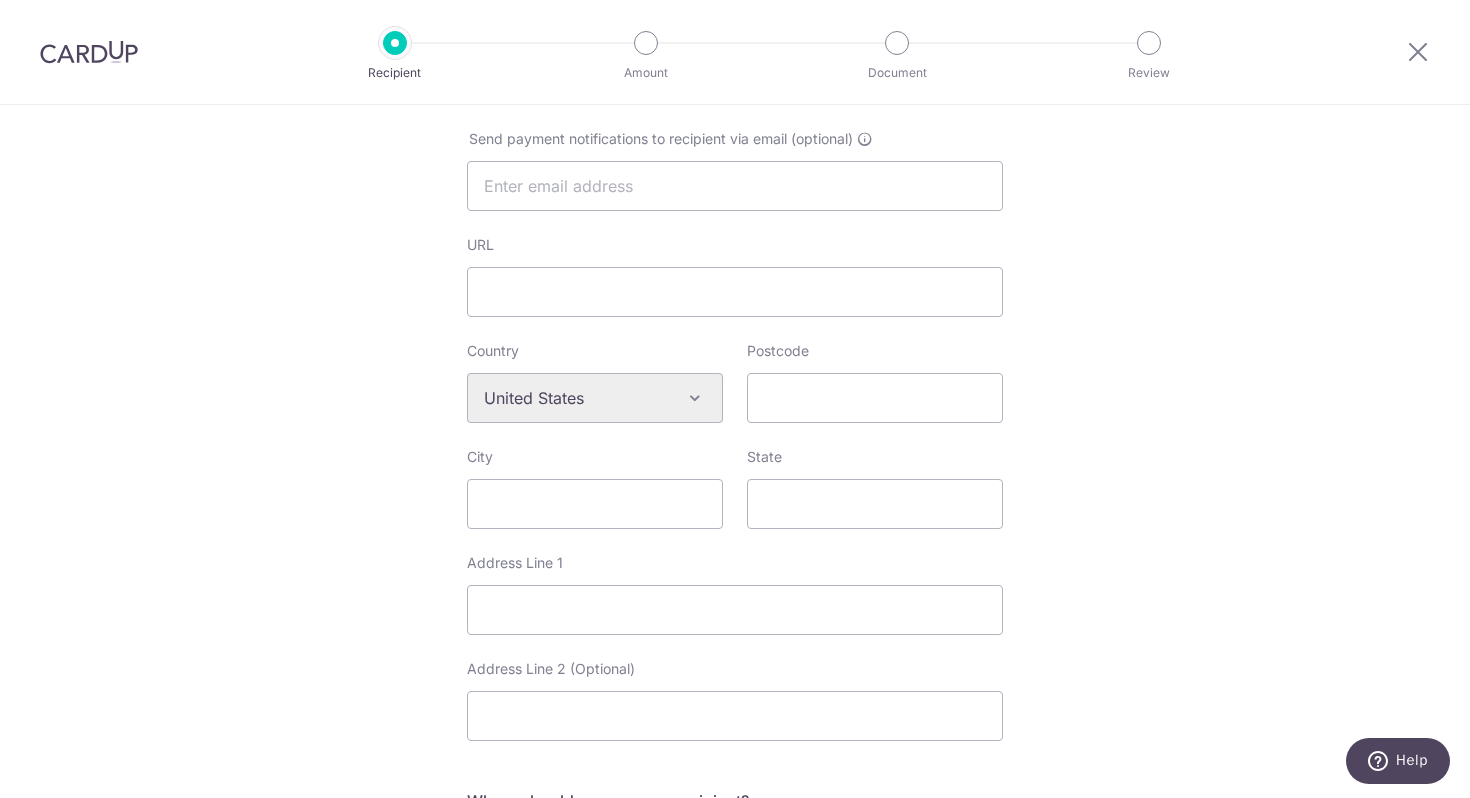 scroll, scrollTop: 0, scrollLeft: 0, axis: both 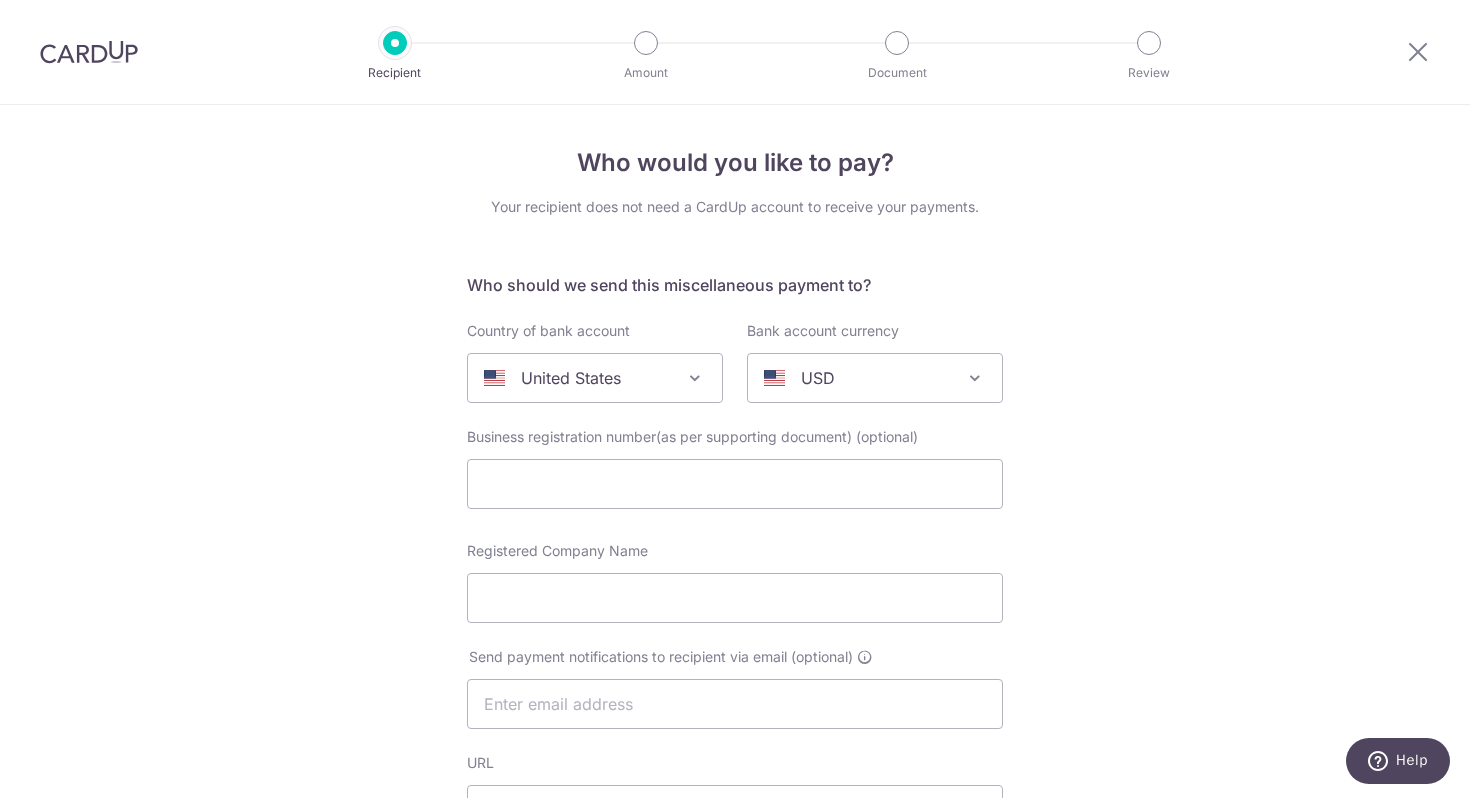 click at bounding box center (89, 52) 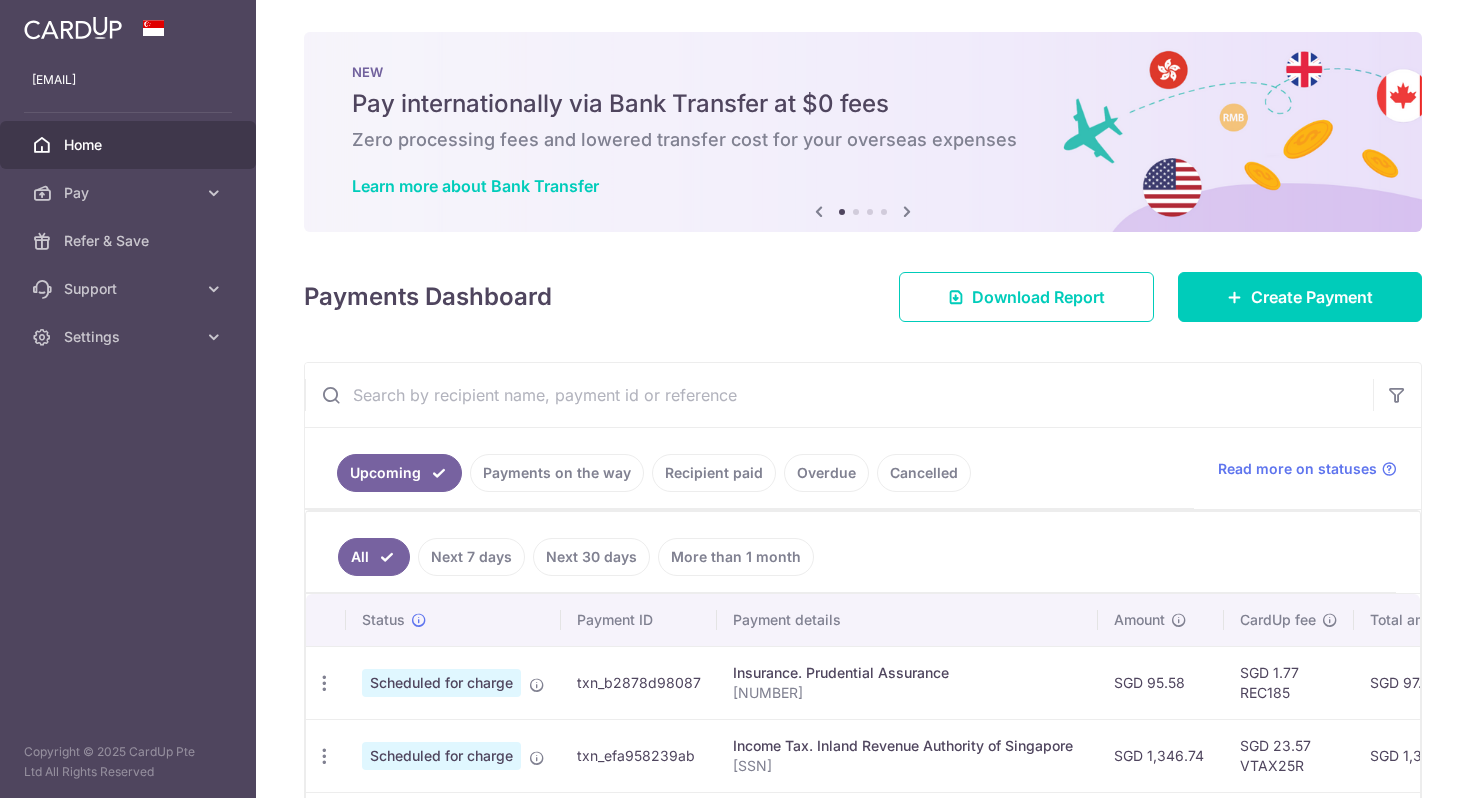 scroll, scrollTop: 0, scrollLeft: 0, axis: both 